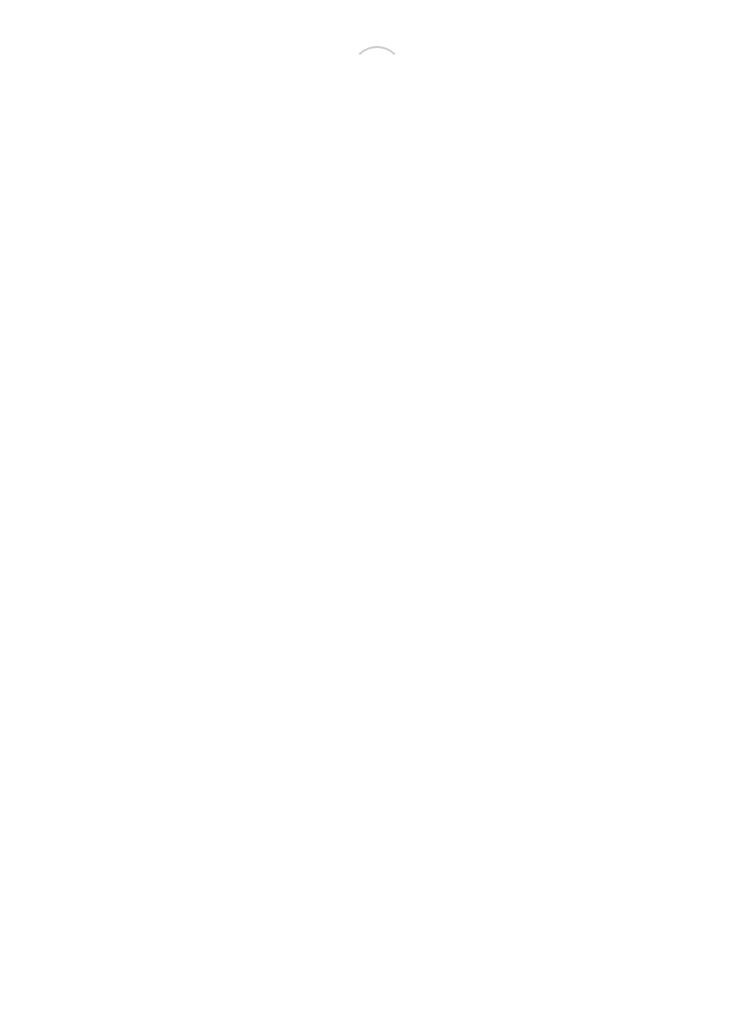 scroll, scrollTop: 0, scrollLeft: 0, axis: both 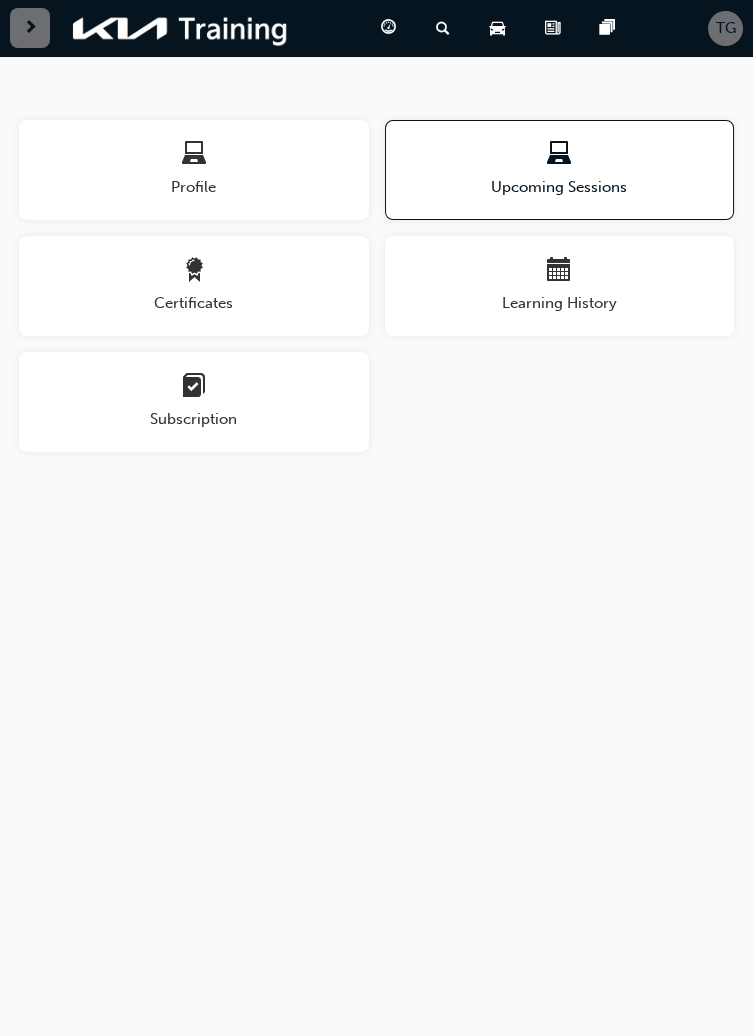 click on "Upcoming Sessions" at bounding box center (560, 187) 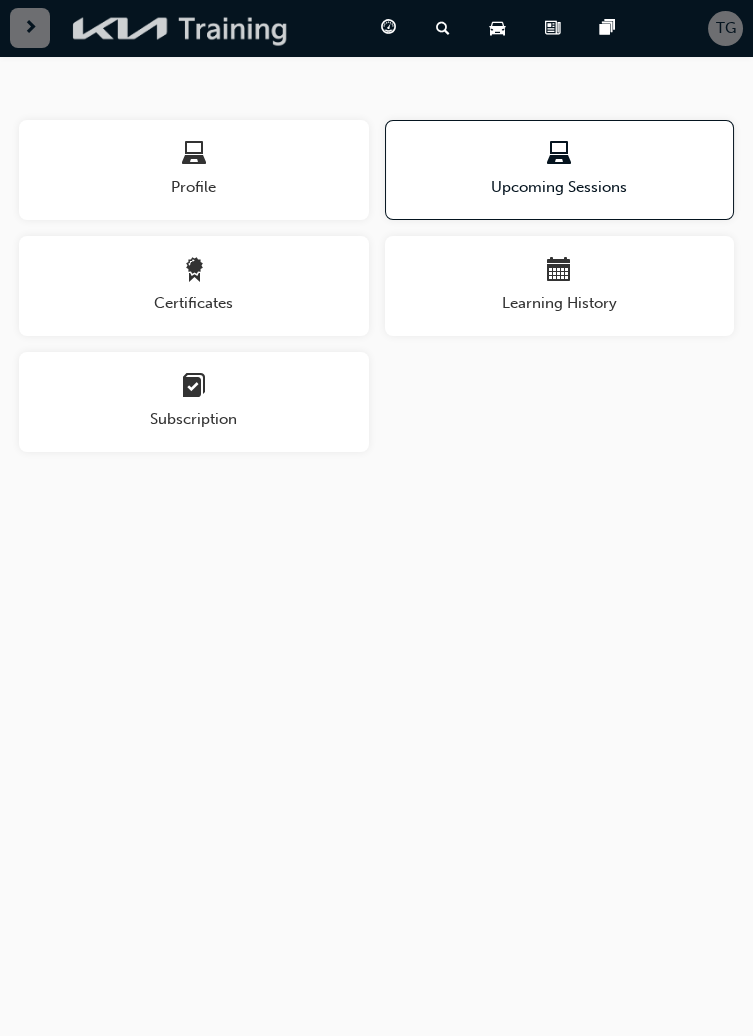 click at bounding box center (181, 28) 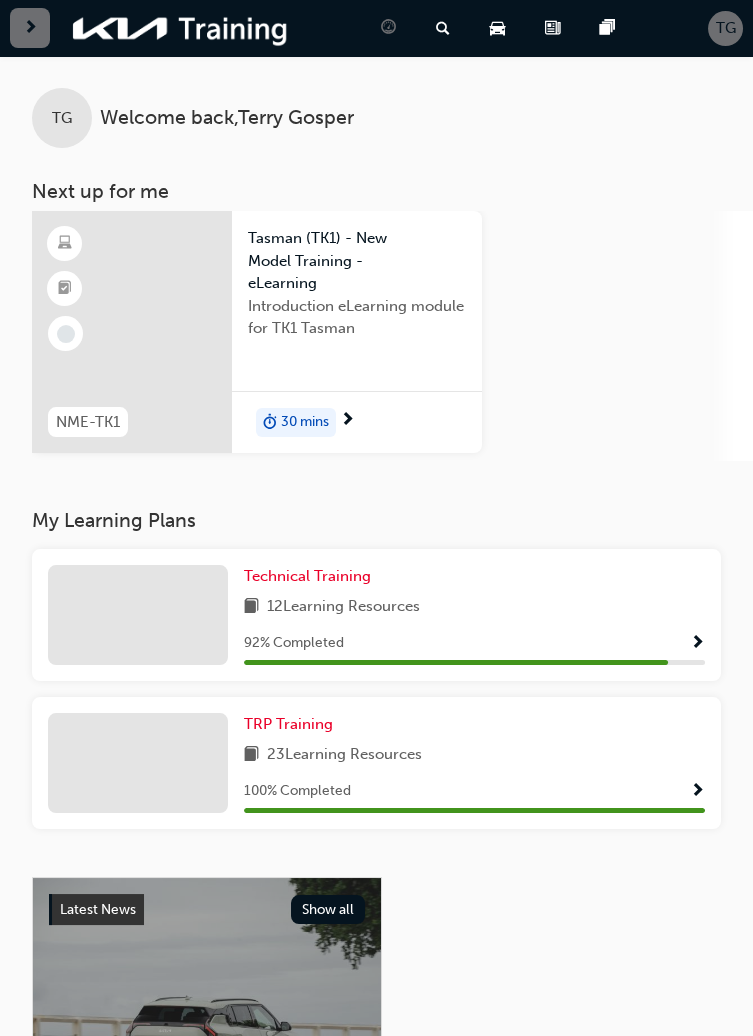 click on "30 mins" at bounding box center [305, 422] 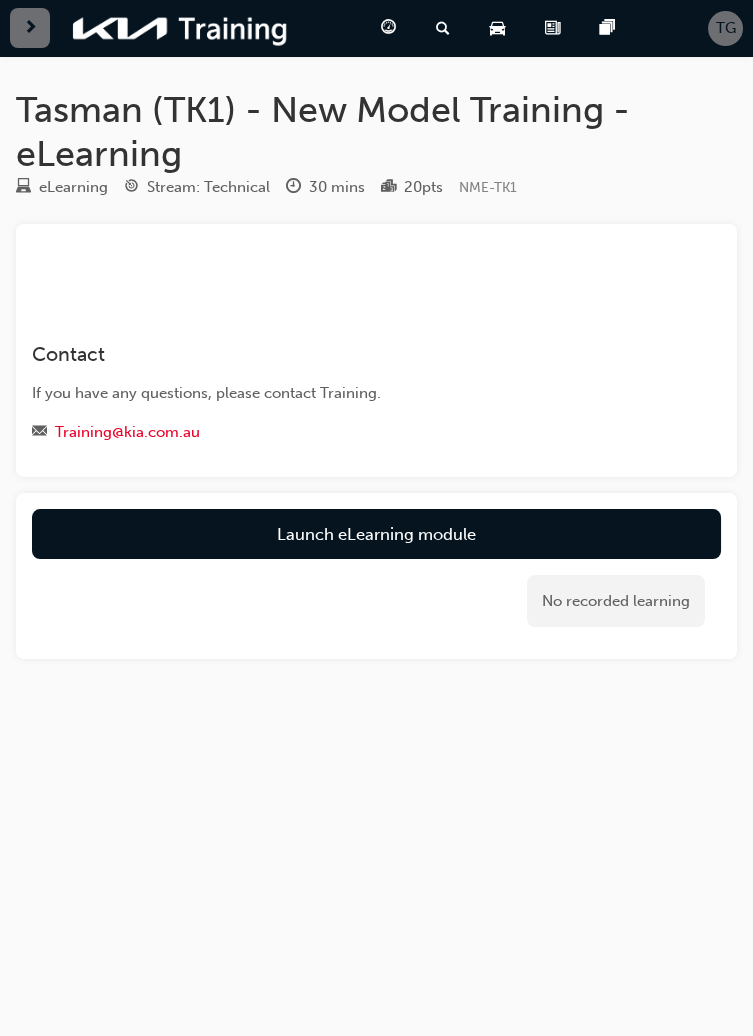 click on "Launch eLearning module" at bounding box center [376, 534] 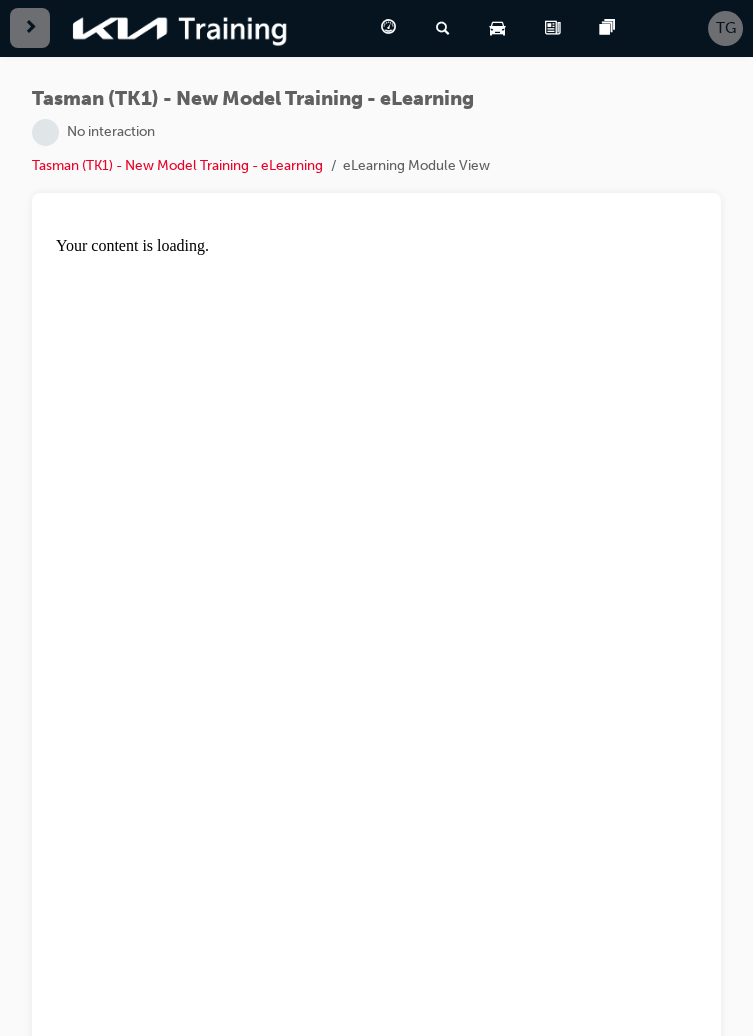 scroll, scrollTop: 0, scrollLeft: 0, axis: both 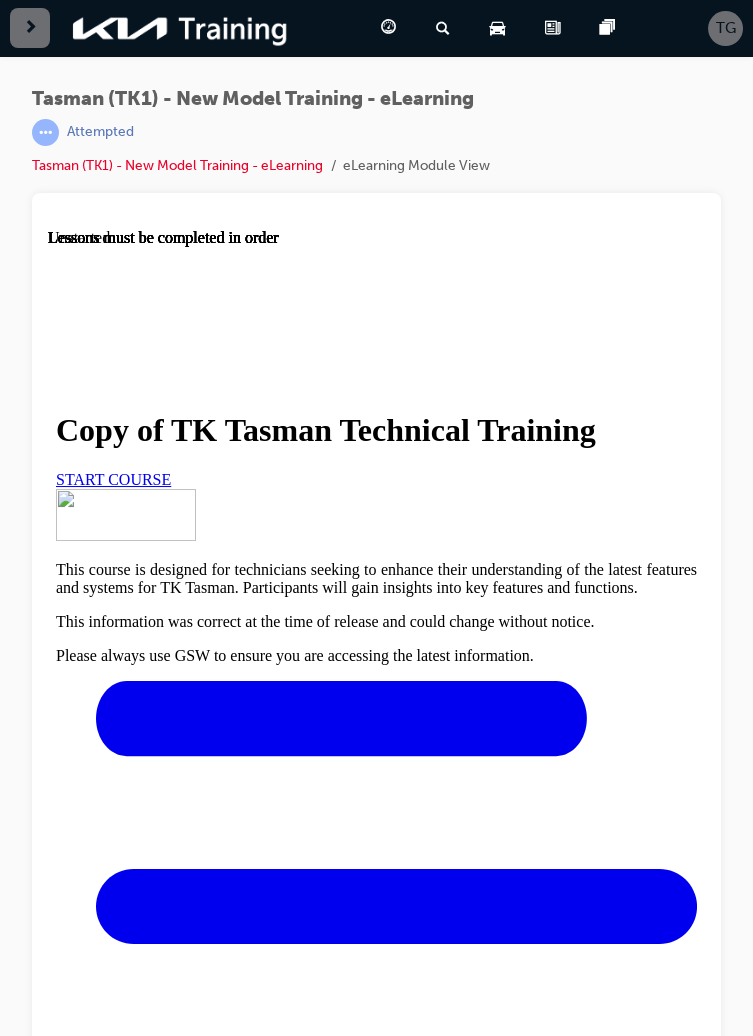 click on "START COURSE" at bounding box center [113, 479] 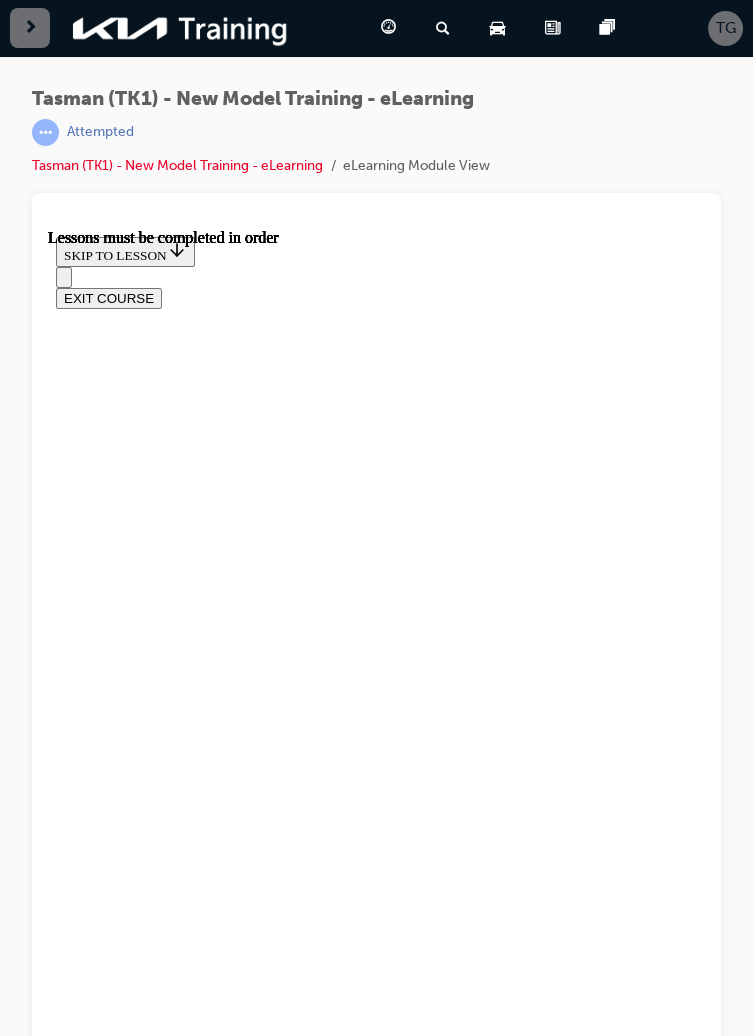 scroll, scrollTop: 355, scrollLeft: 0, axis: vertical 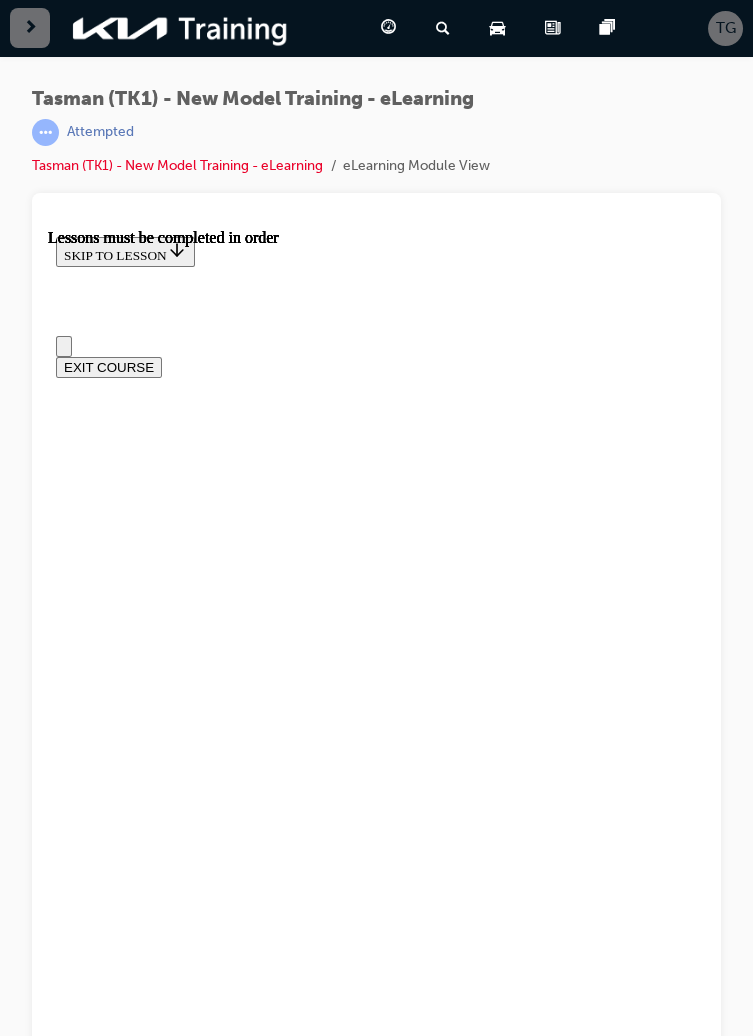 click on "Starting from a basis of simple yet rugged elements, the Tasman's design is functional, powerful and gives the impression of 'solid power'." at bounding box center [376, 8784] 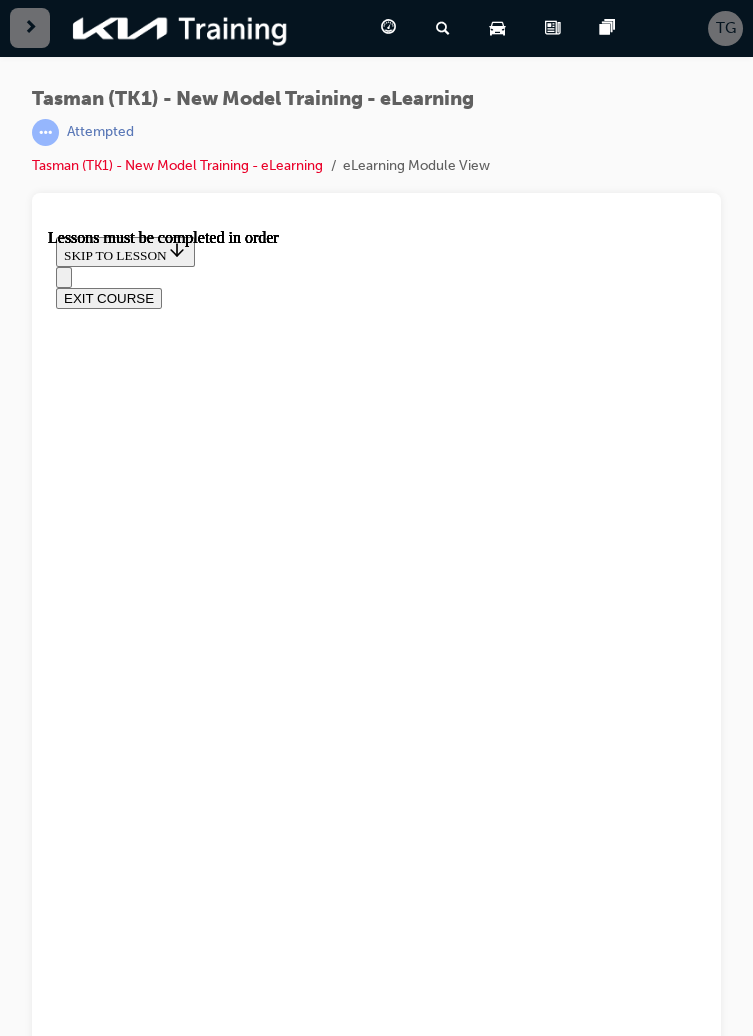 scroll, scrollTop: 343, scrollLeft: 0, axis: vertical 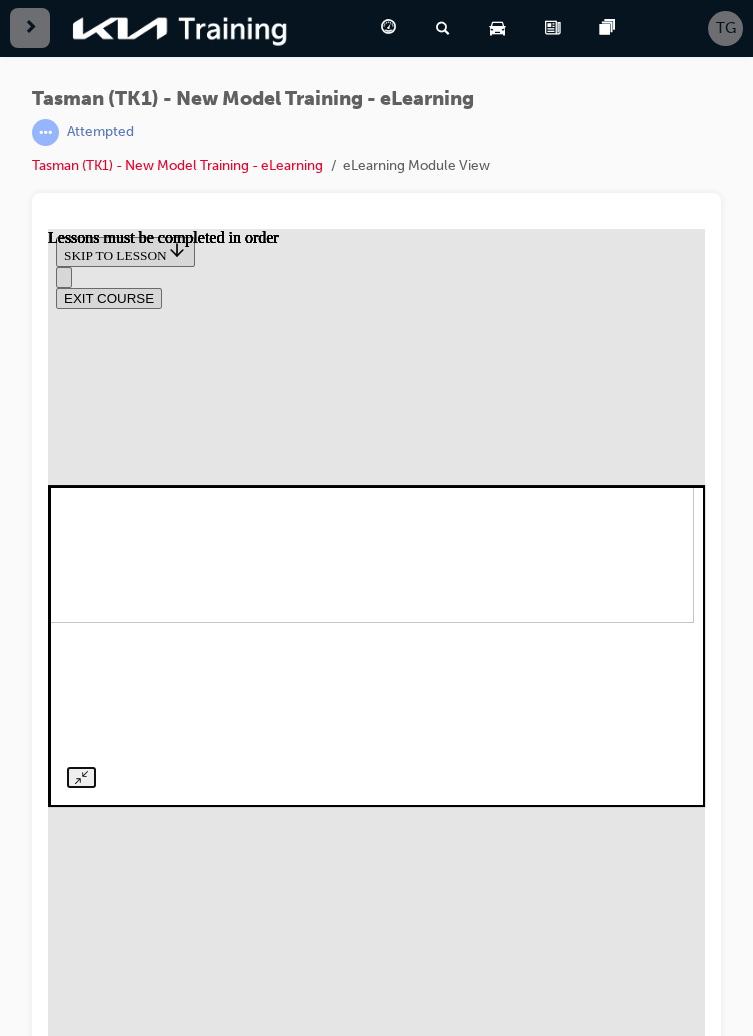 click at bounding box center (365, 493) 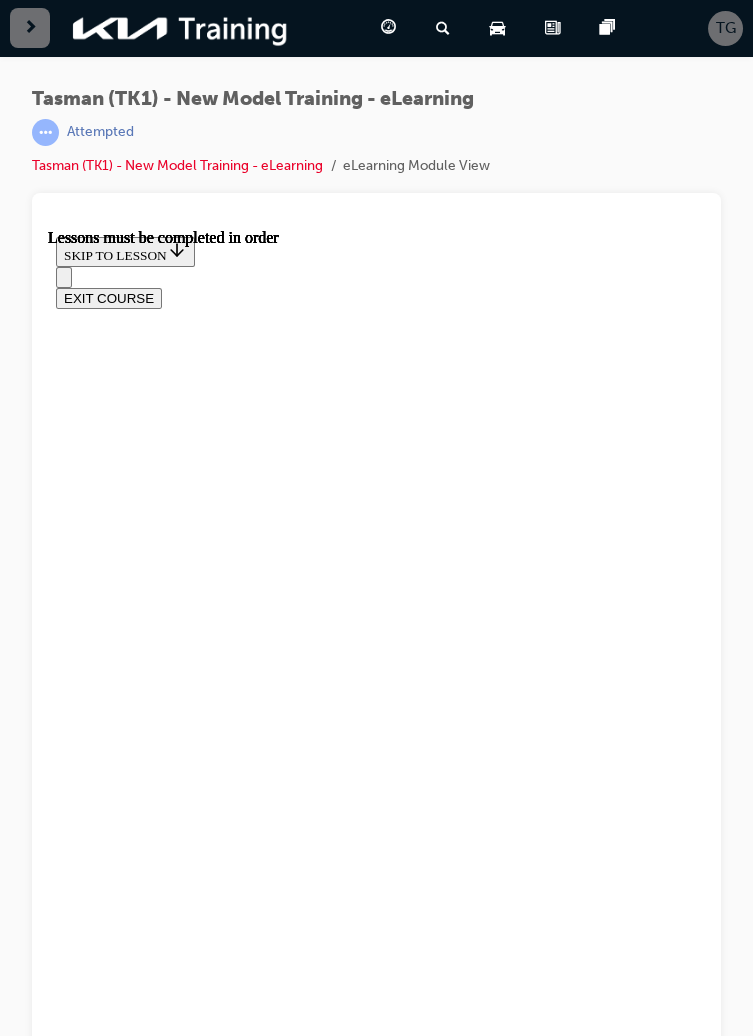 click at bounding box center [733, 14730] 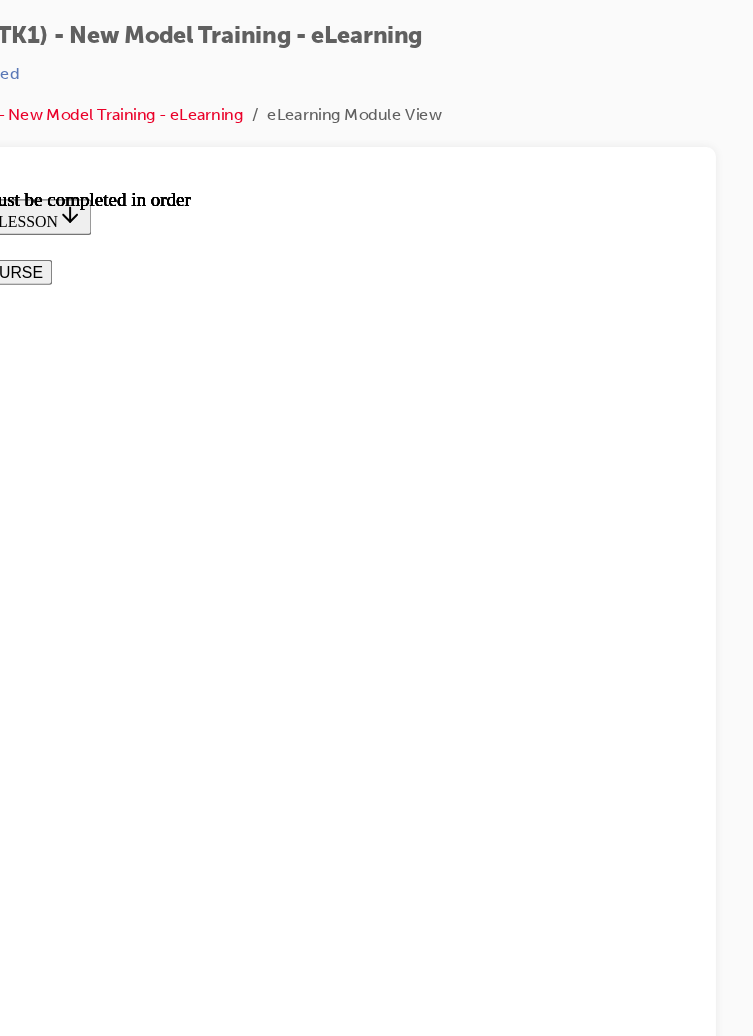 scroll, scrollTop: 2608, scrollLeft: 0, axis: vertical 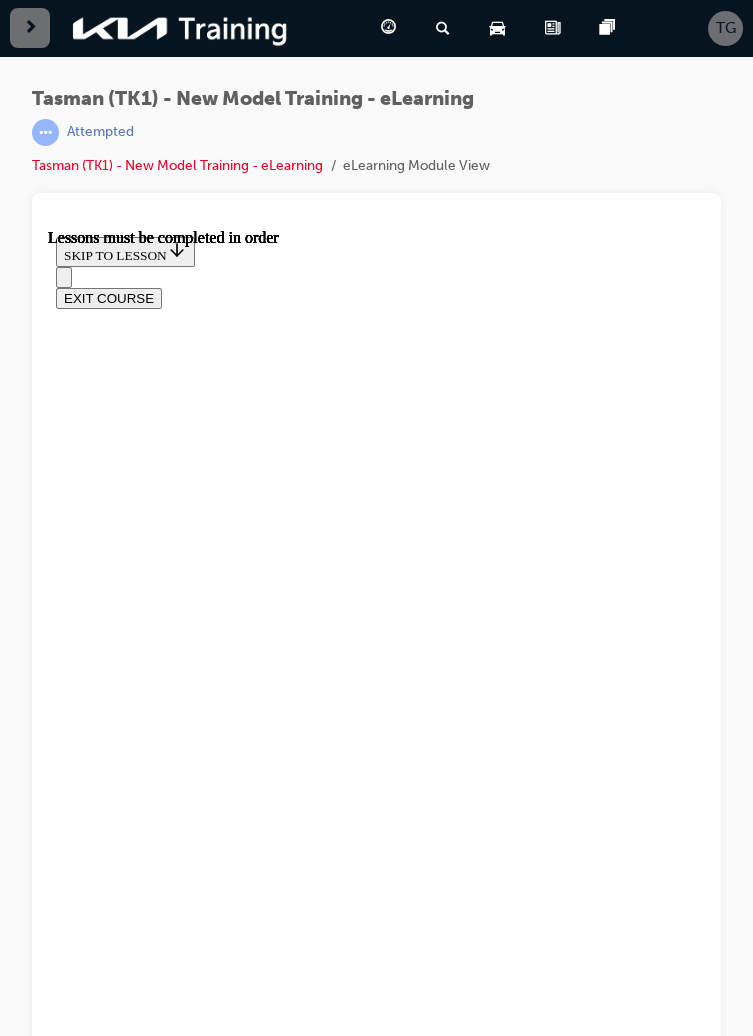 click at bounding box center [733, 14730] 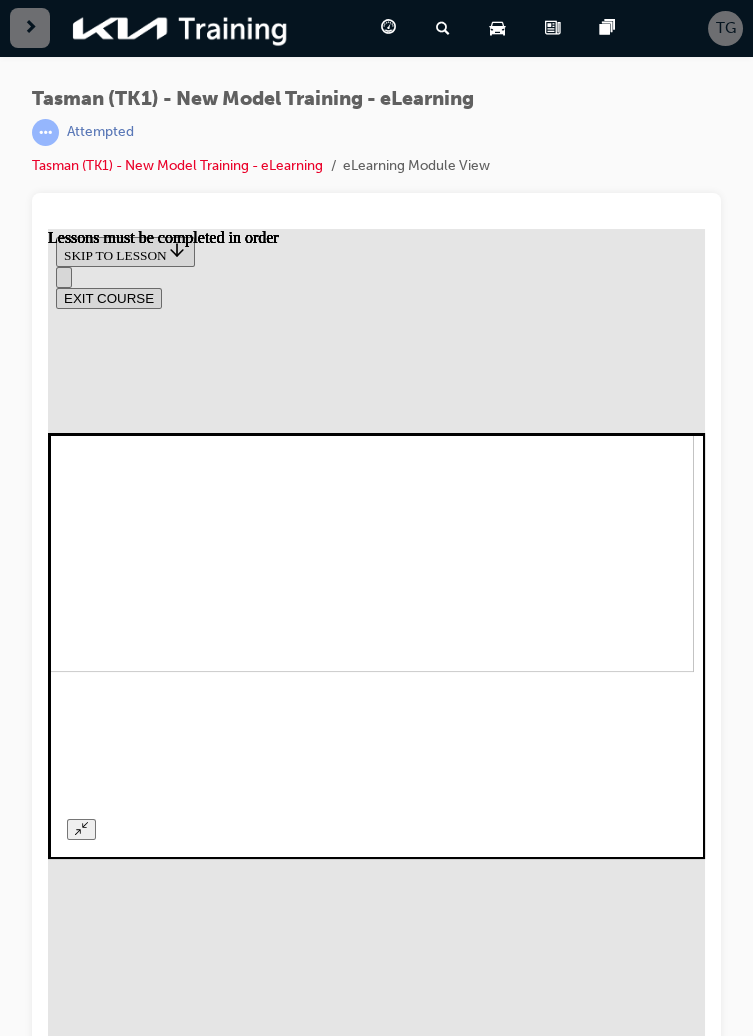 click at bounding box center (376, 646) 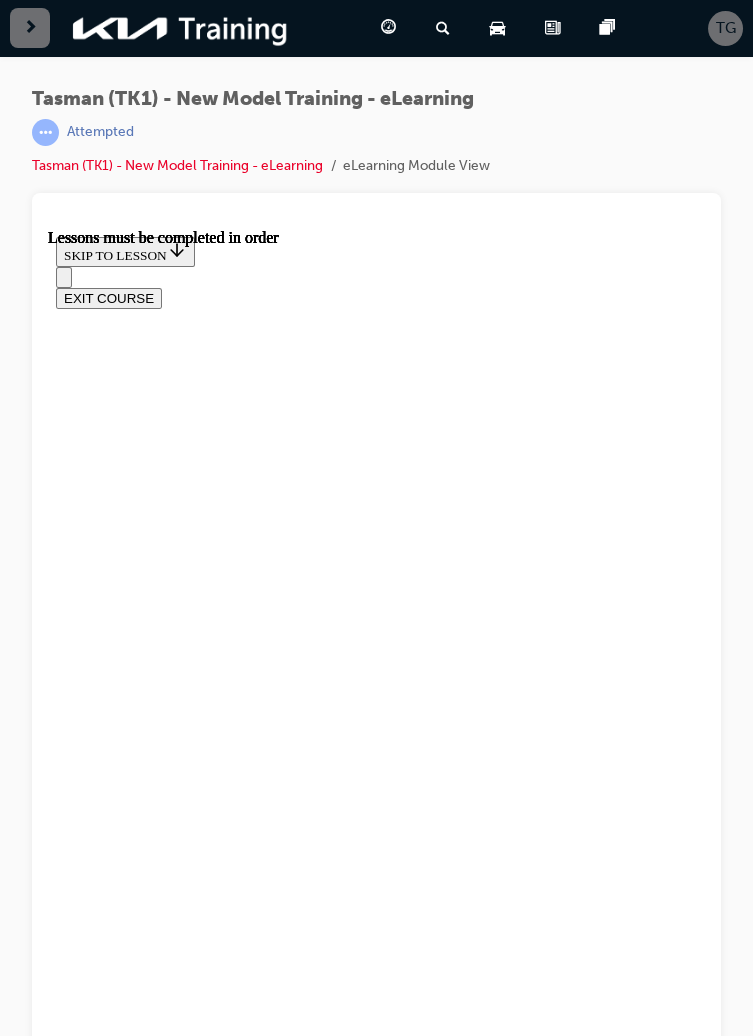 click at bounding box center (706, 14521) 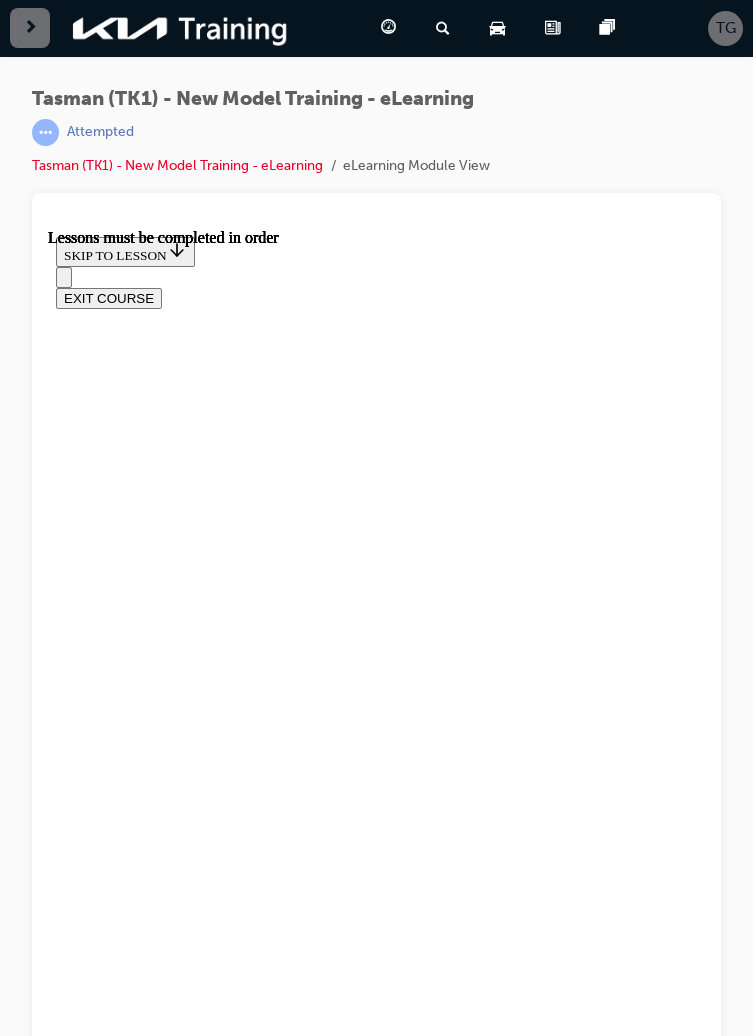 scroll, scrollTop: 0, scrollLeft: 0, axis: both 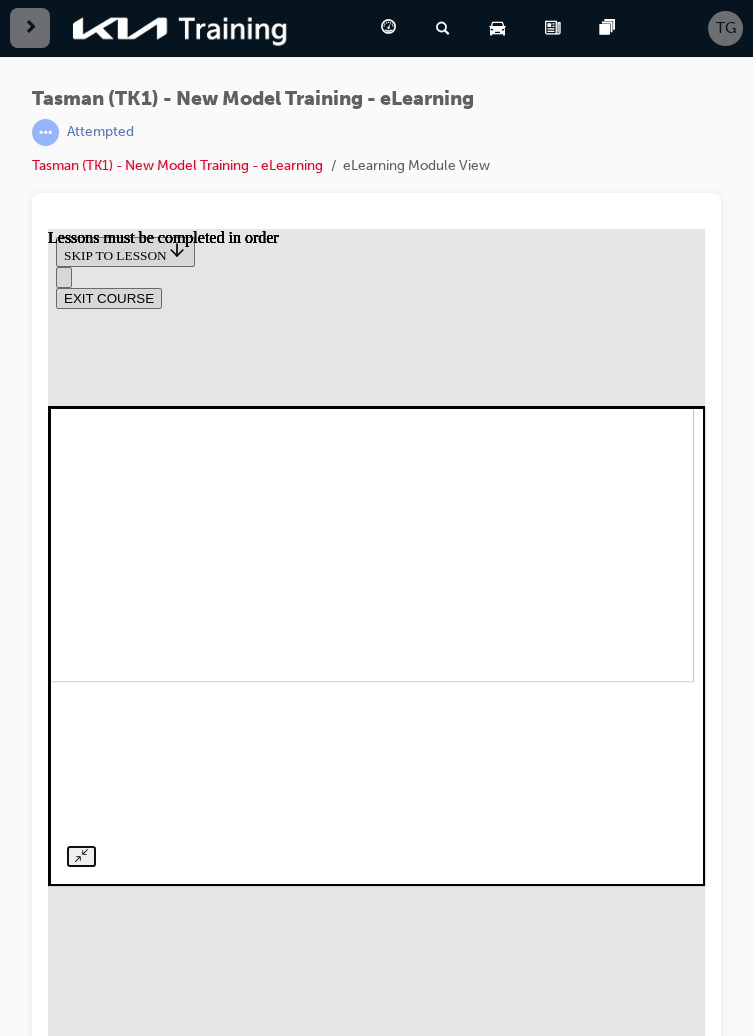 click at bounding box center (365, 473) 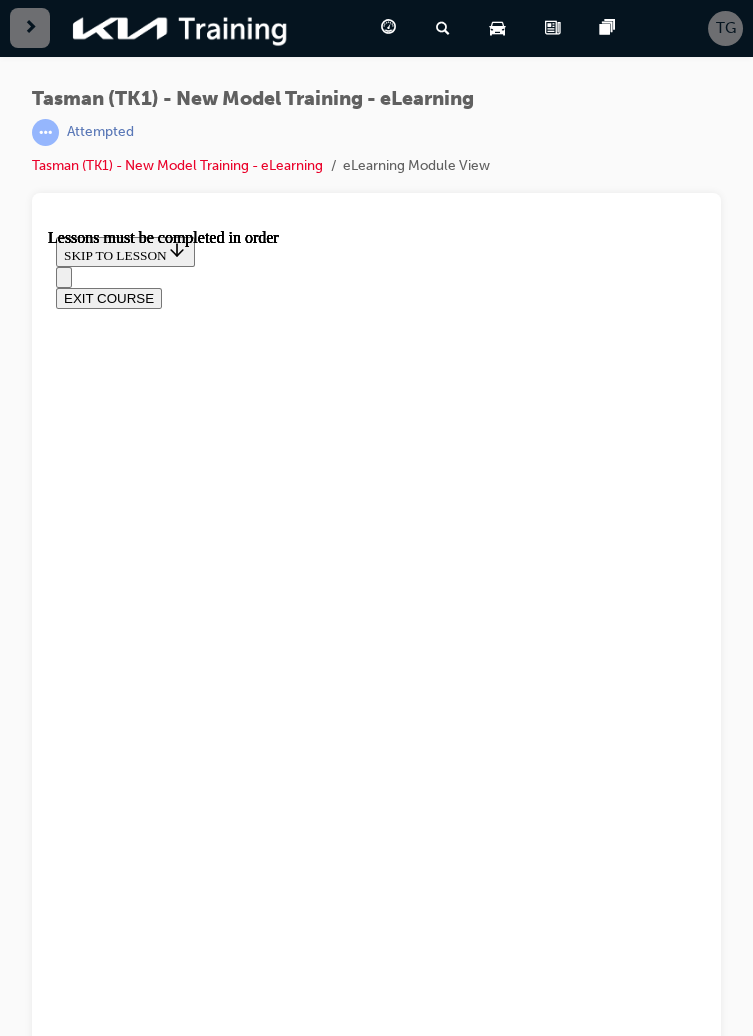 scroll, scrollTop: 5817, scrollLeft: 0, axis: vertical 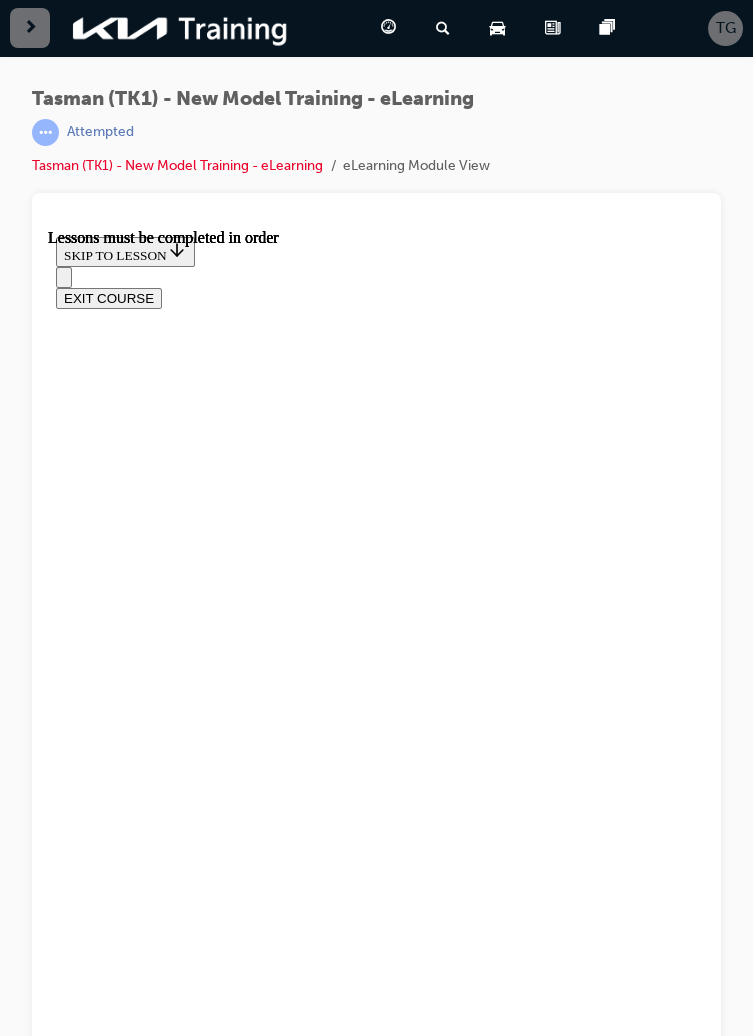 click on "Underfloor layout" at bounding box center (292, 9018) 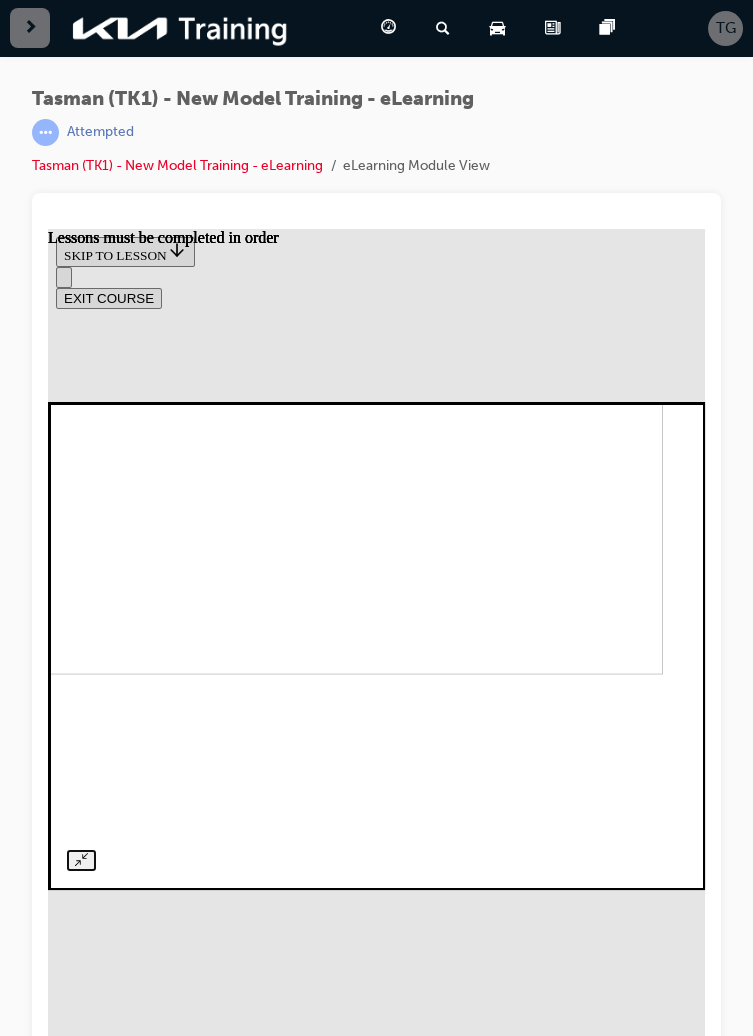 click at bounding box center (334, 462) 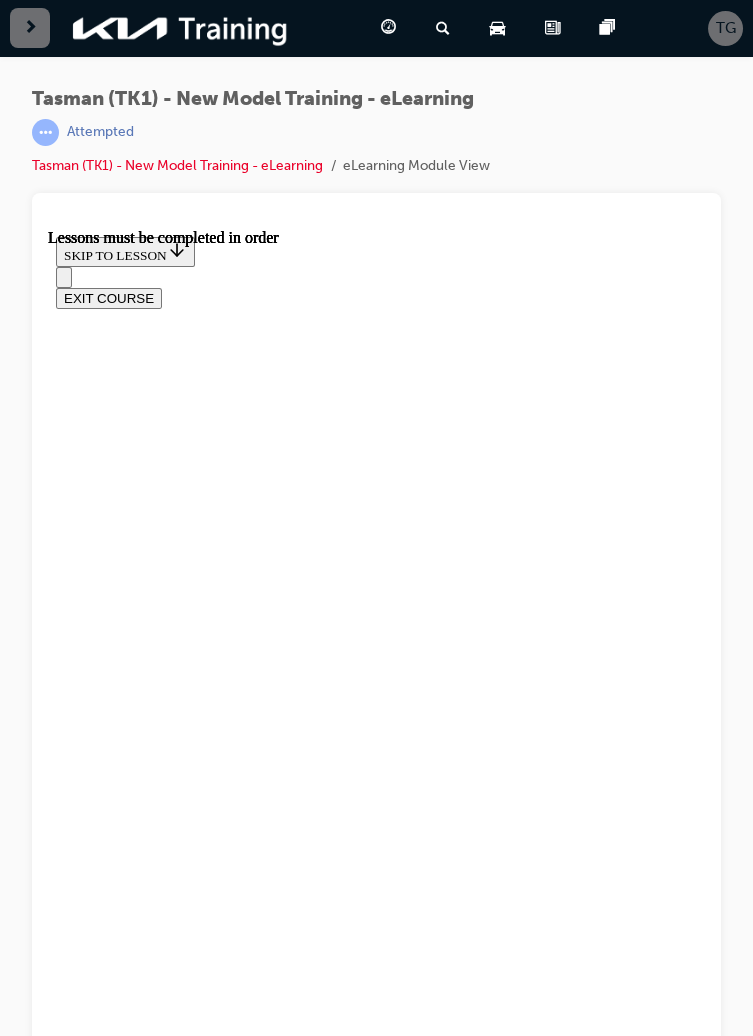 click on "STEERING" at bounding box center [201, 14043] 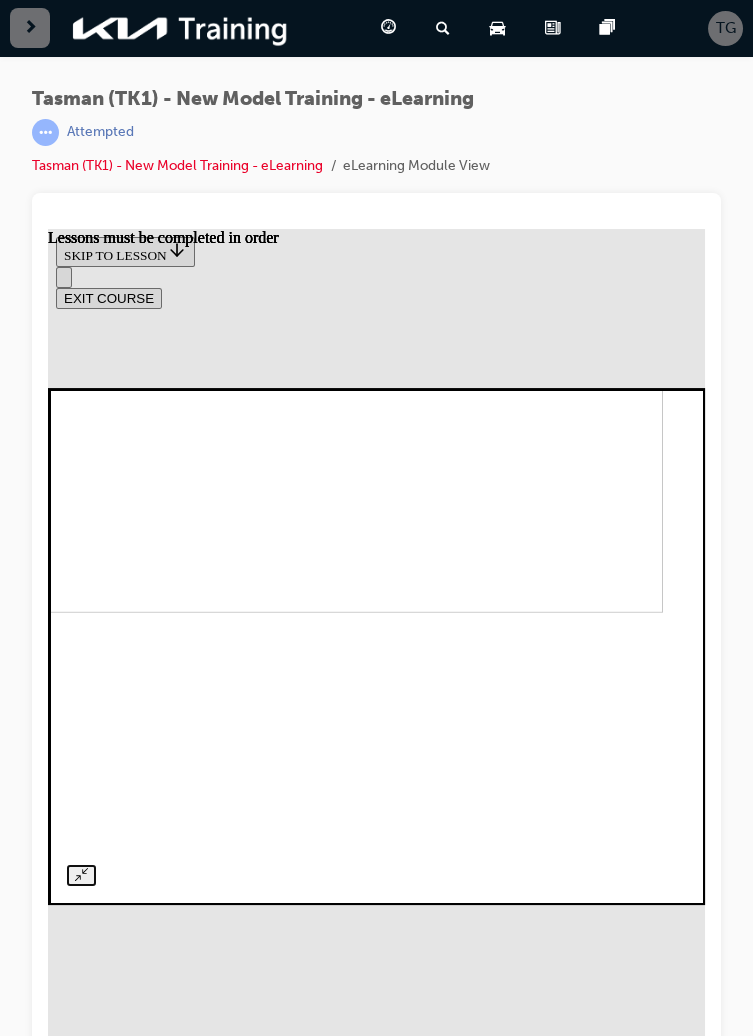 click at bounding box center [334, 385] 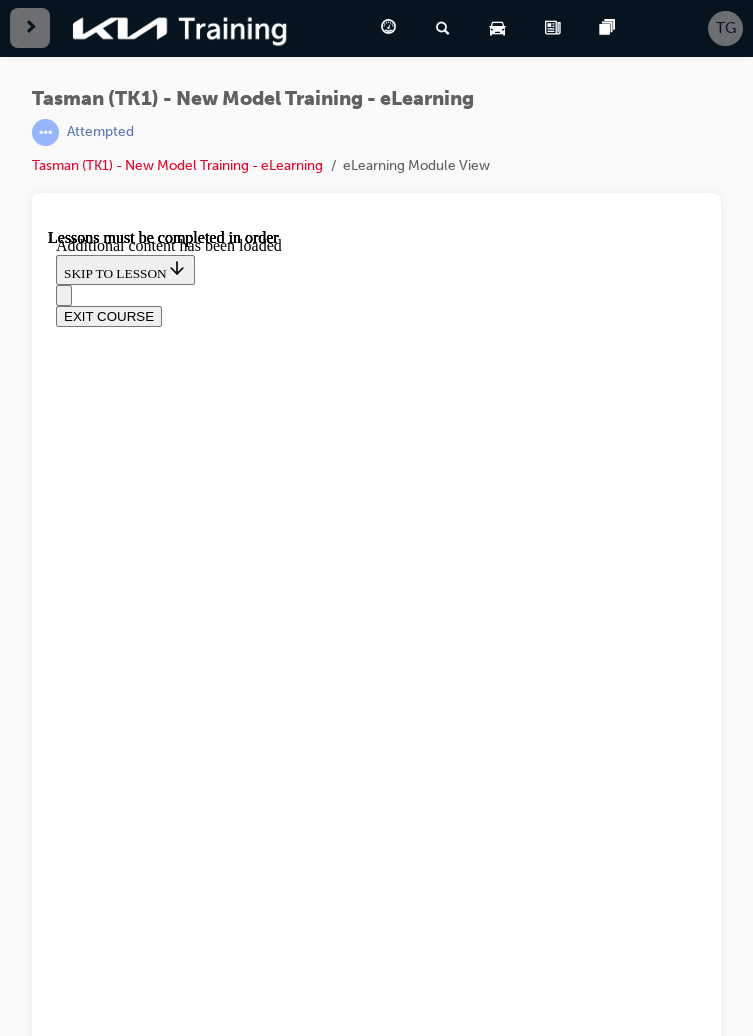 scroll, scrollTop: 0, scrollLeft: 0, axis: both 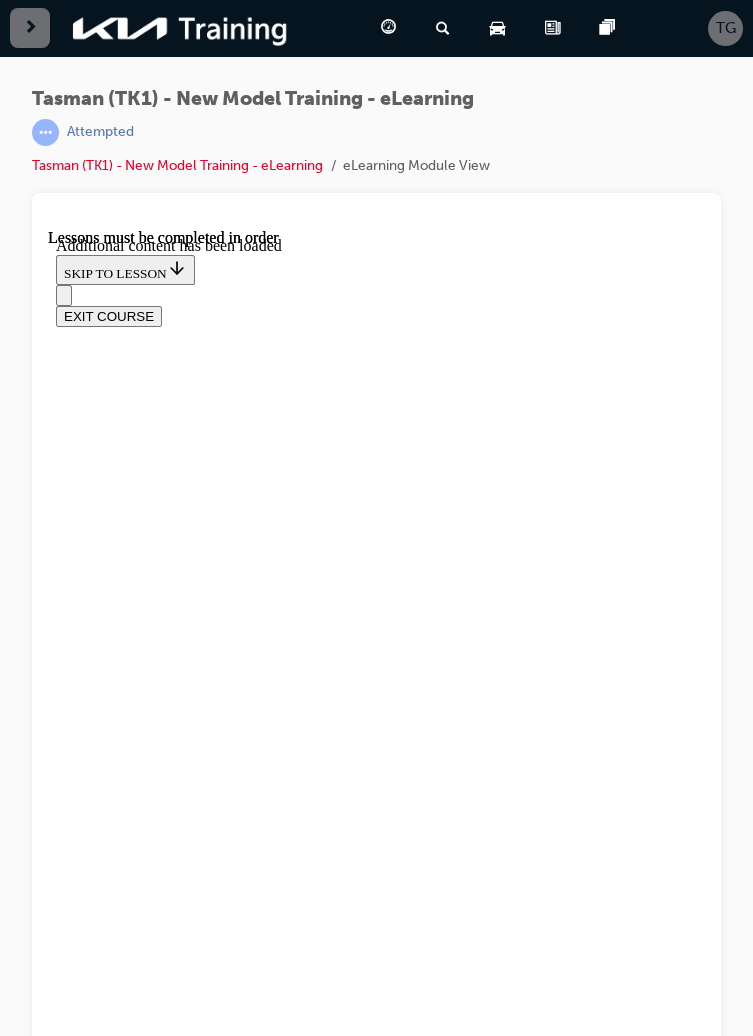 click at bounding box center [567, 10342] 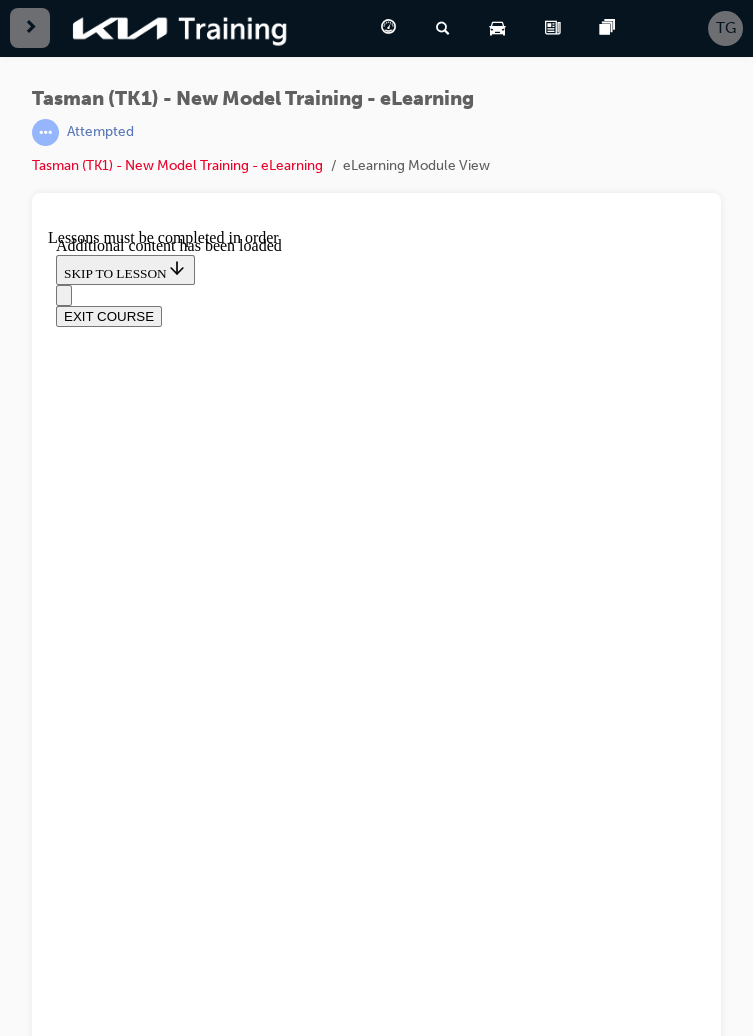 scroll, scrollTop: 0, scrollLeft: 0, axis: both 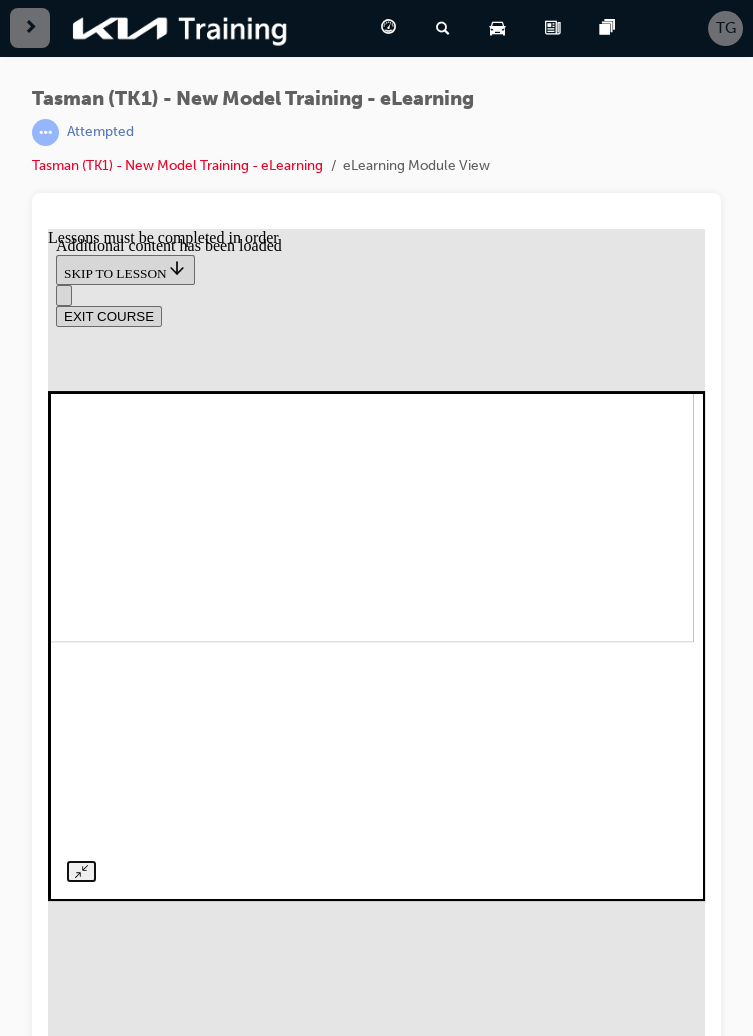 click at bounding box center (365, 419) 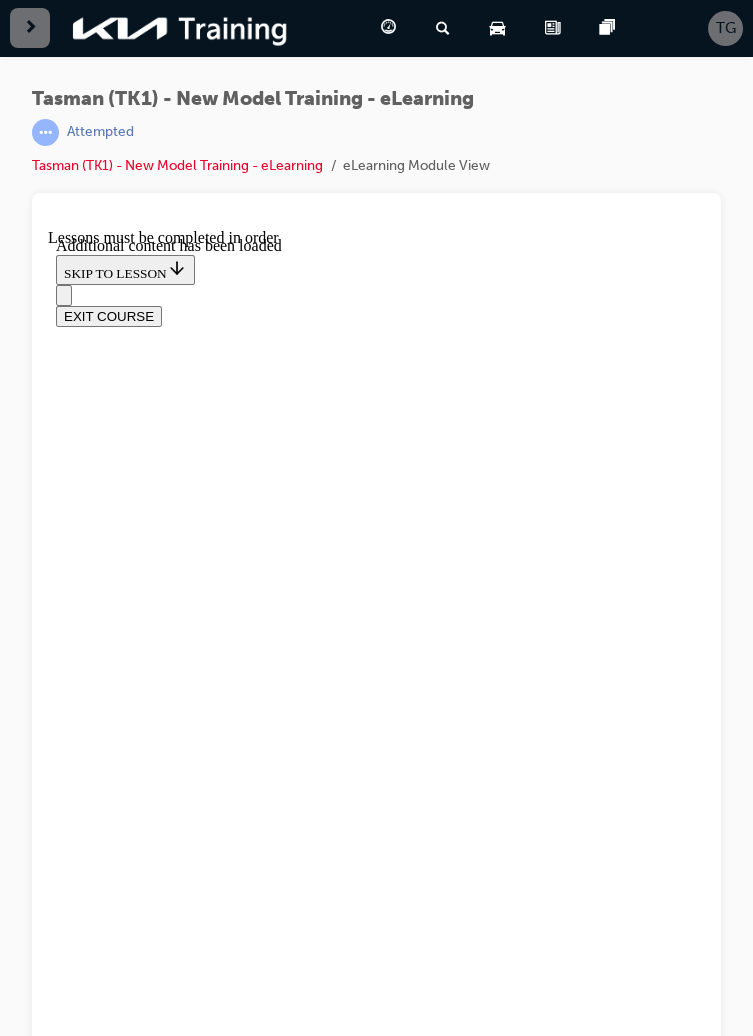 scroll, scrollTop: 4729, scrollLeft: 0, axis: vertical 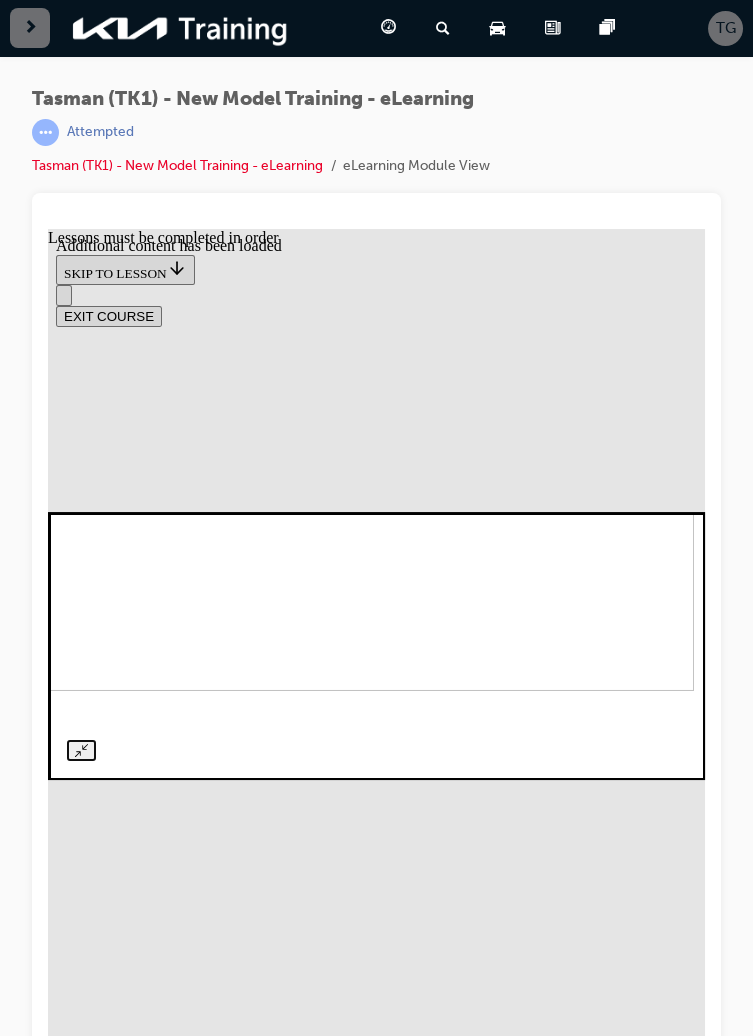 click at bounding box center [365, 589] 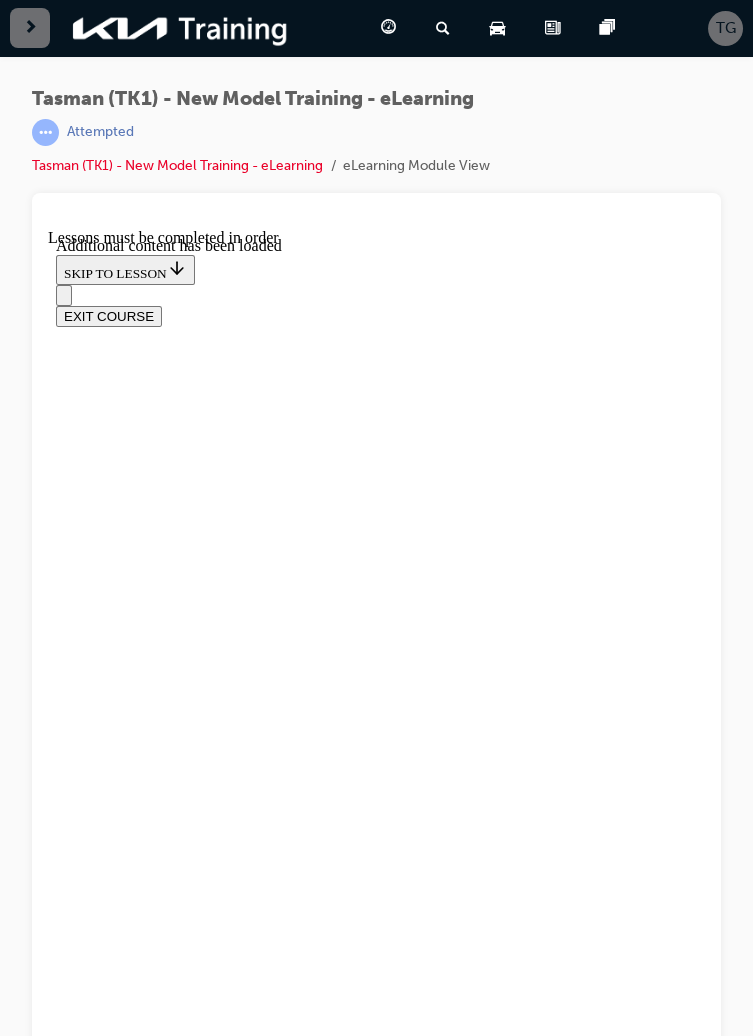 scroll, scrollTop: 6155, scrollLeft: 0, axis: vertical 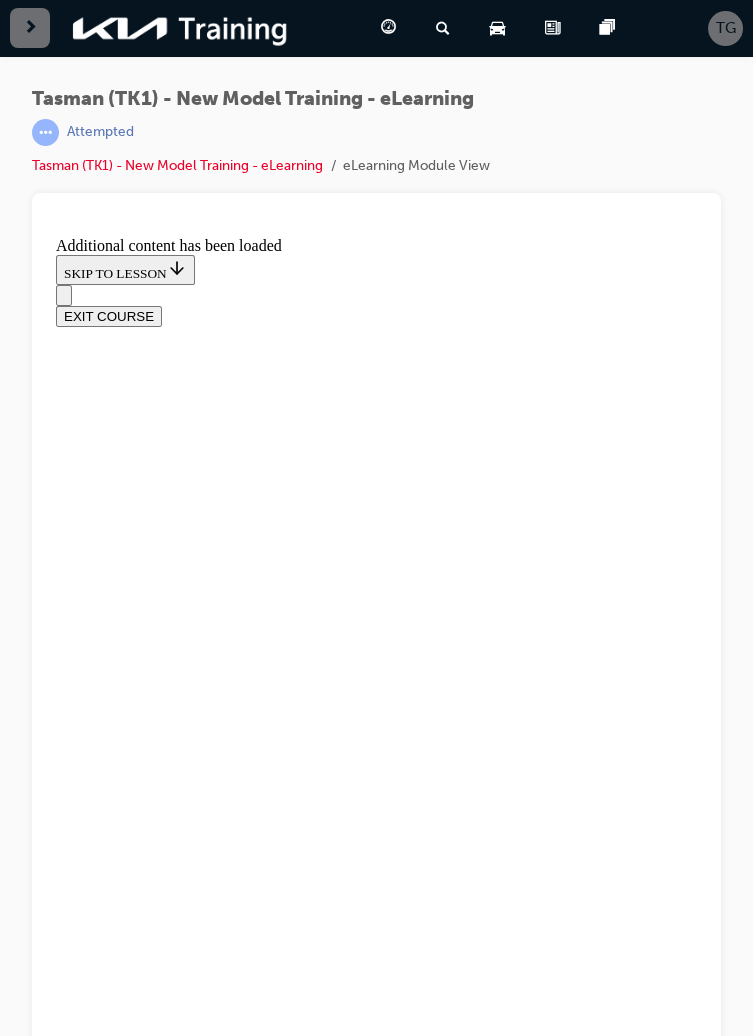 click on "START QUIZ" at bounding box center (101, 7816) 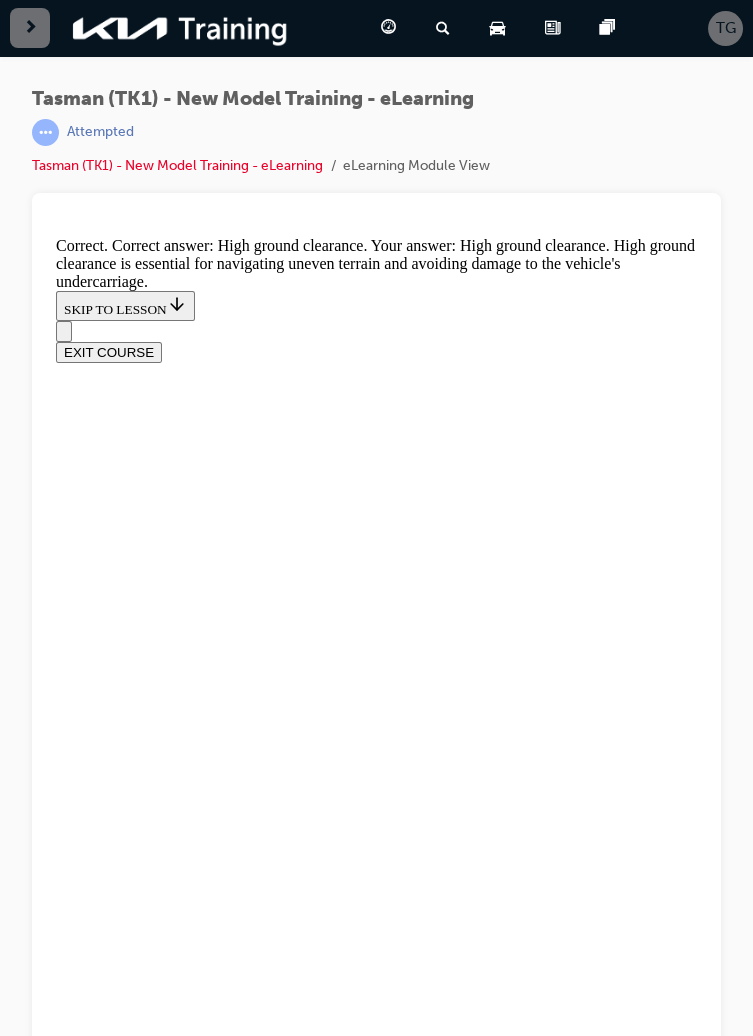 scroll, scrollTop: 147, scrollLeft: 0, axis: vertical 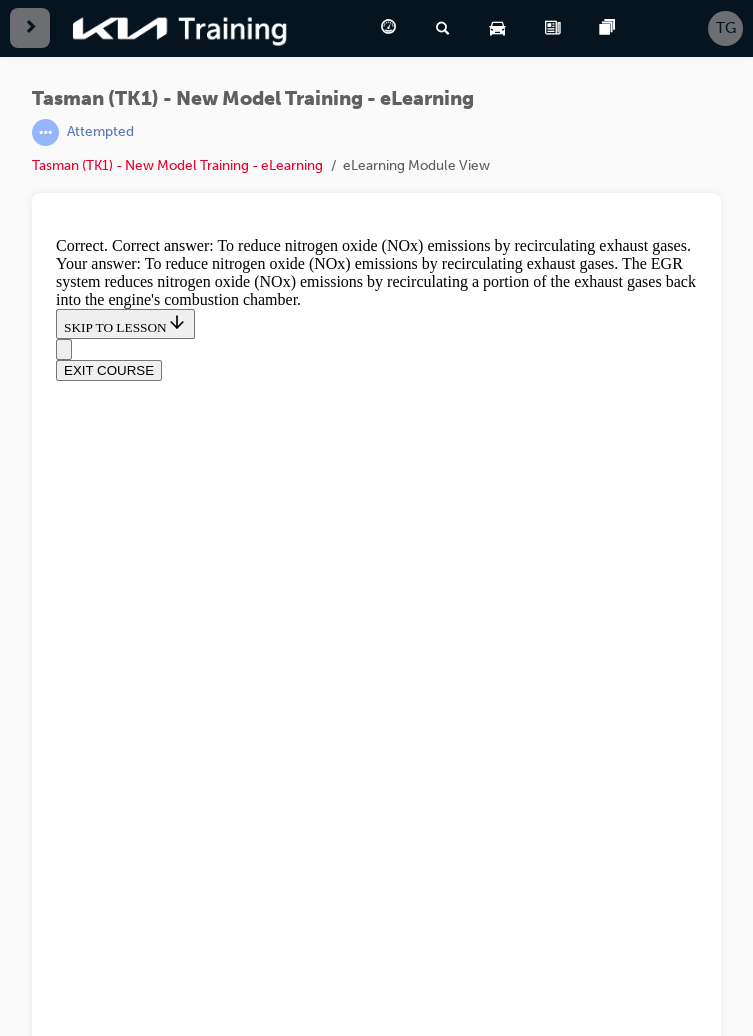 click on "NEXT" at bounding box center [82, 18031] 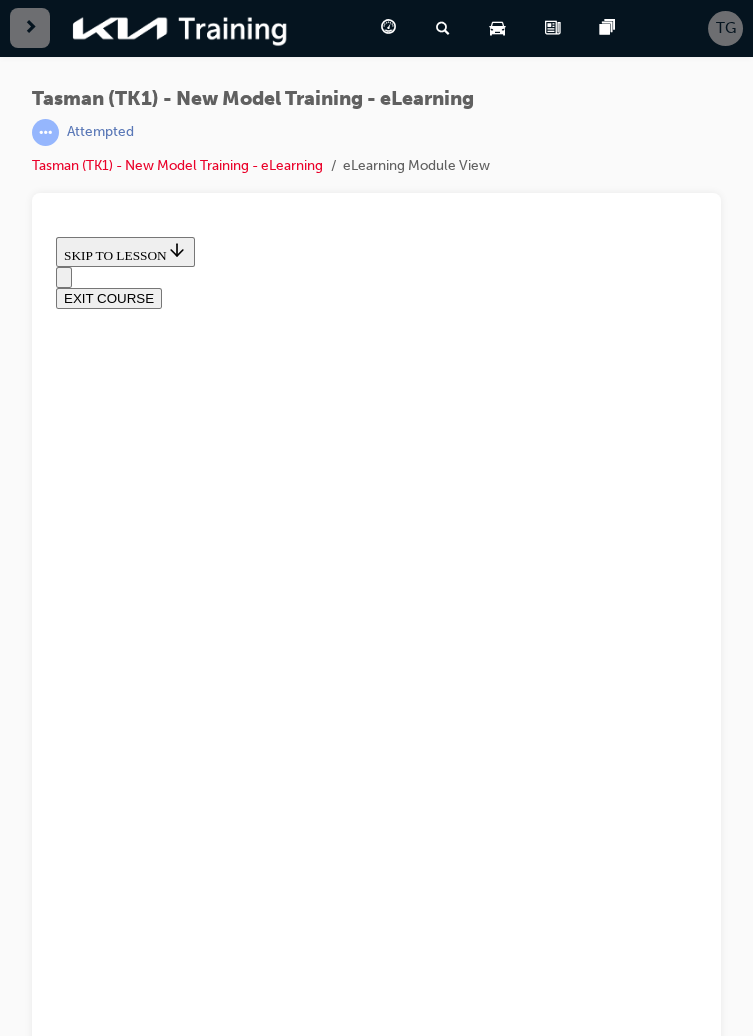 click on "It allows for faster engine warm-up by precisely controlling coolant flow" at bounding box center [376, 14115] 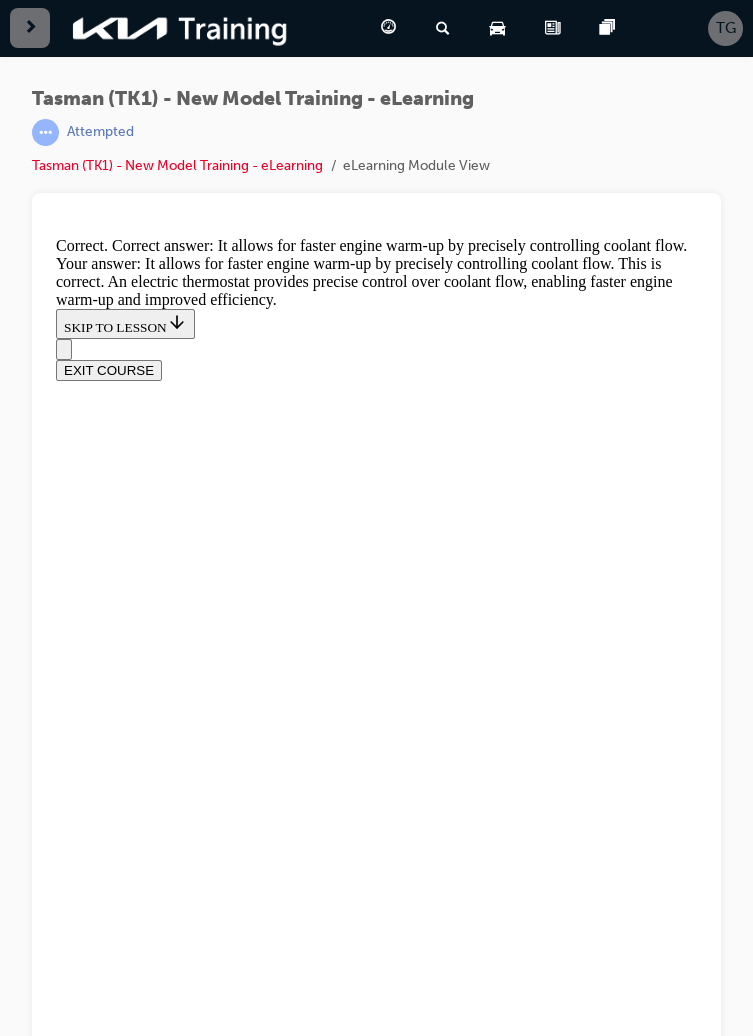 scroll, scrollTop: 195, scrollLeft: 0, axis: vertical 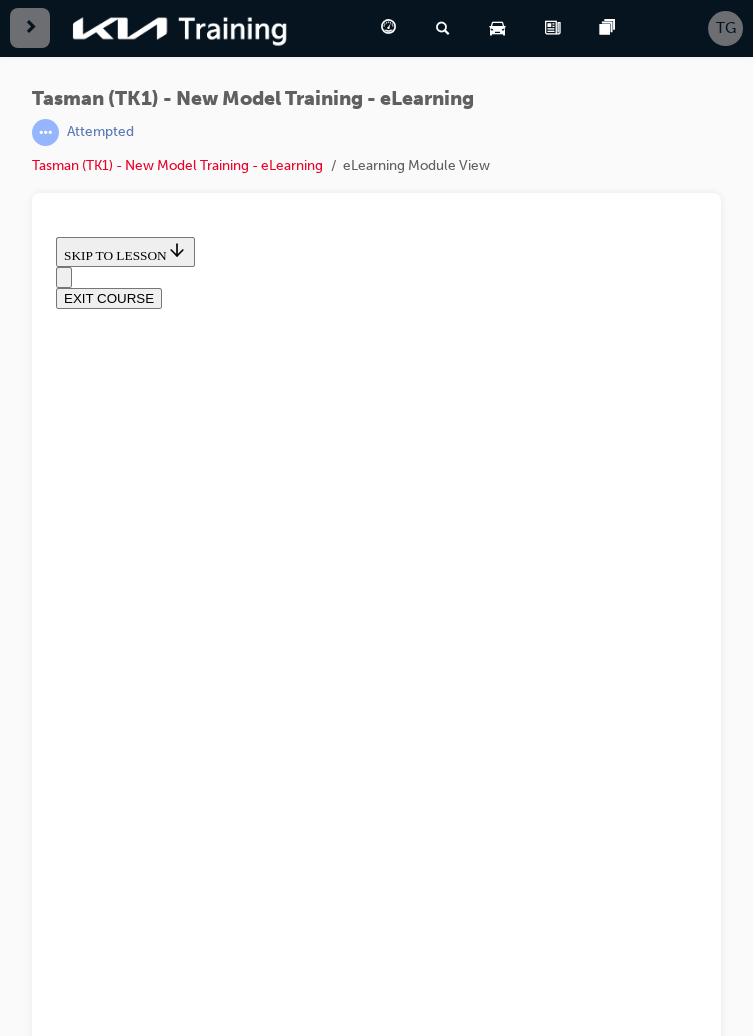 click on "The maximum depth of water the TK can safely drive through" at bounding box center [376, 14115] 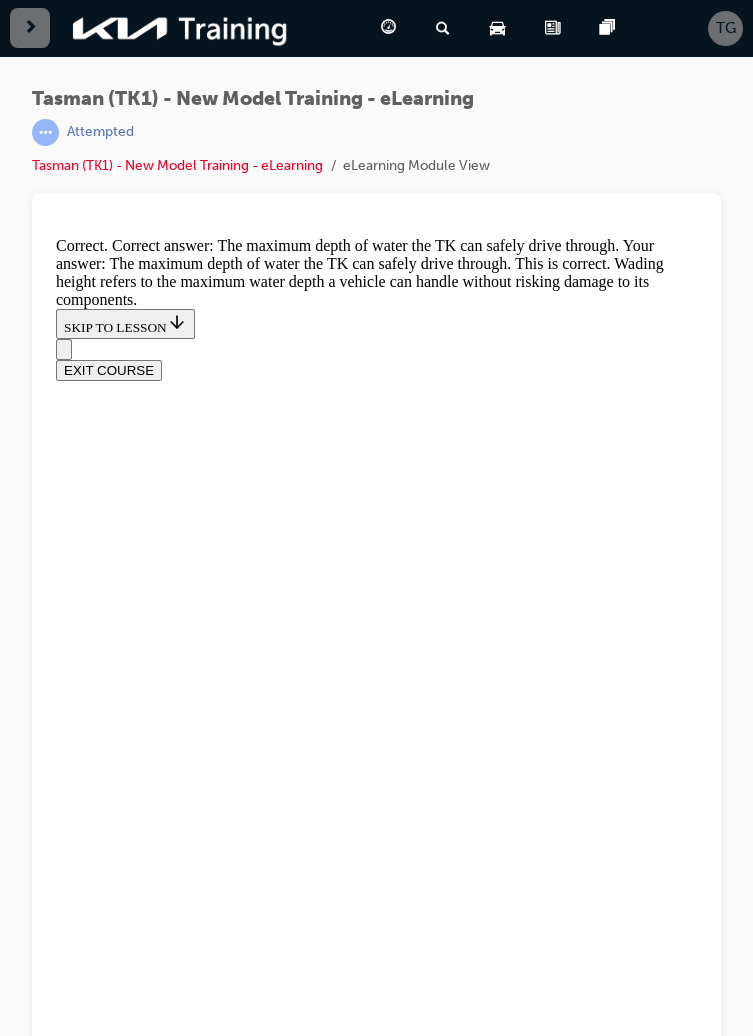 scroll, scrollTop: 149, scrollLeft: 0, axis: vertical 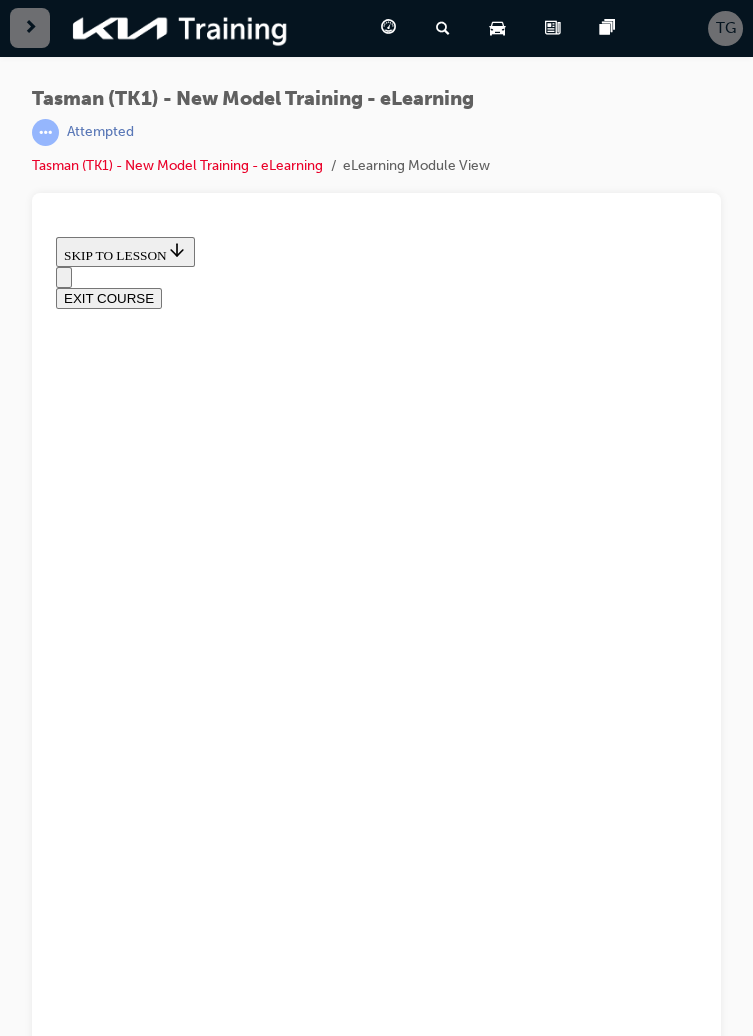 click on "Drum Brakes Front, Disc Brakes Rear" at bounding box center (376, 14187) 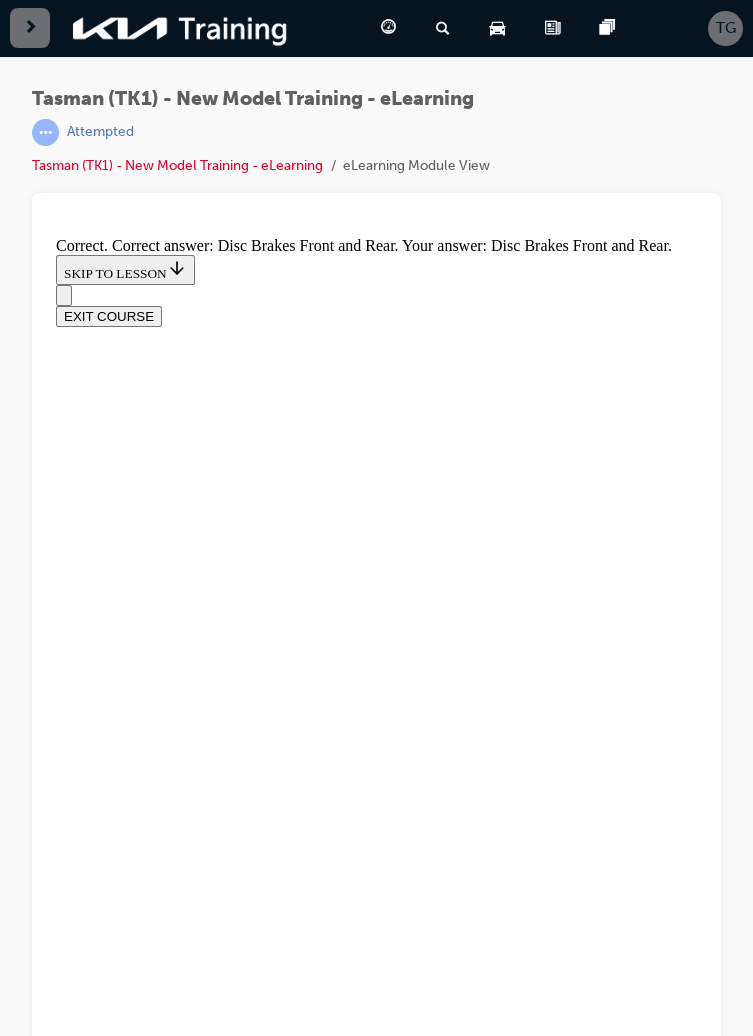 click on "NEXT" at bounding box center [82, 17981] 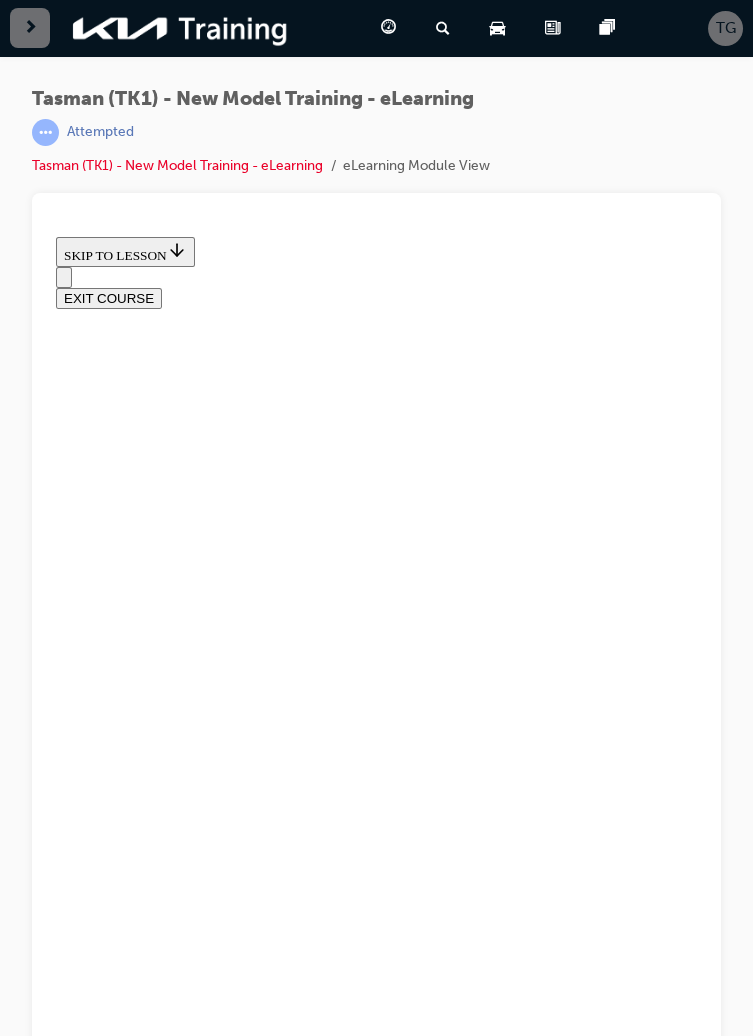 click on "To synchronize the braking of the trailer with the towing vehicle" at bounding box center [376, 15323] 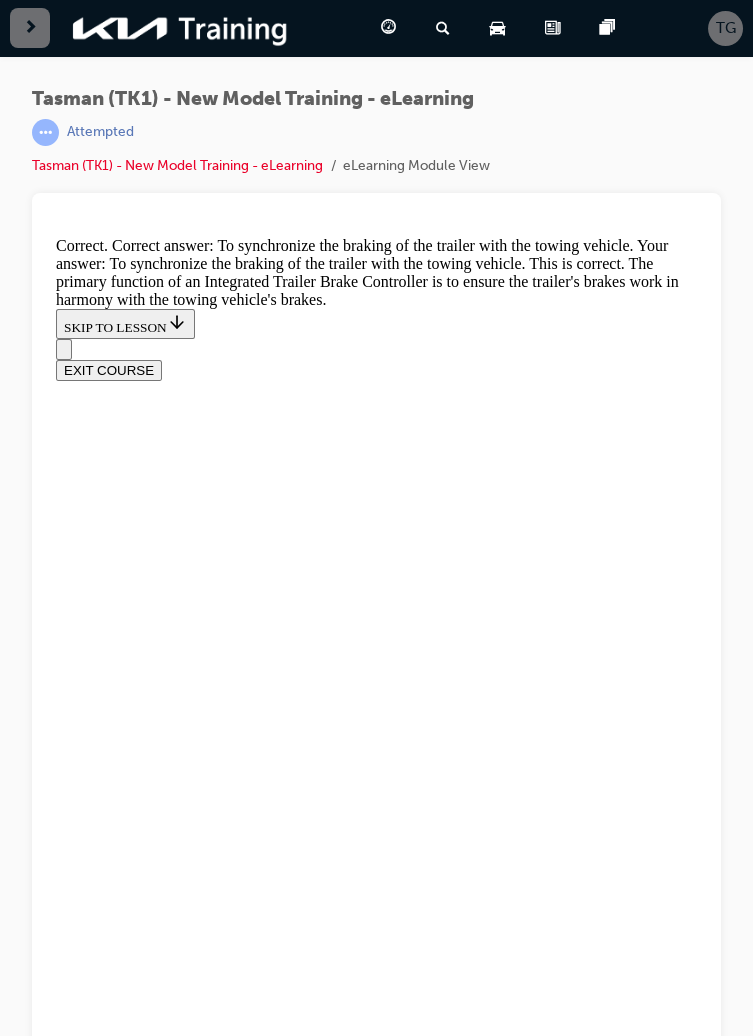 scroll, scrollTop: 171, scrollLeft: 0, axis: vertical 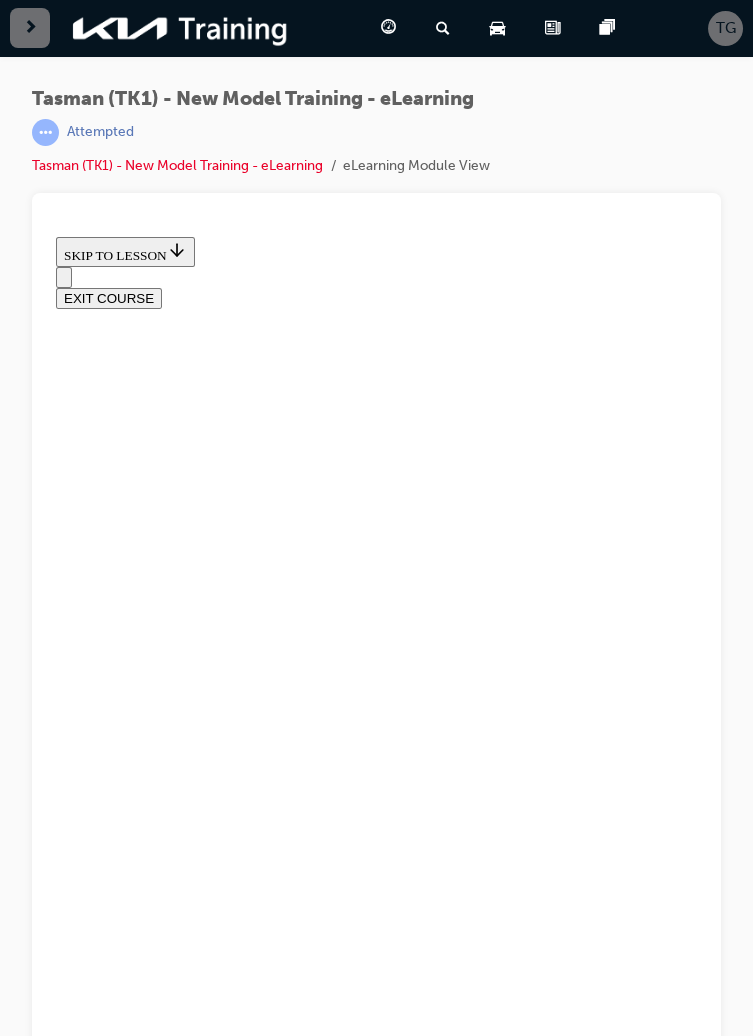 click on "Collision warning alerts" at bounding box center [396, 15558] 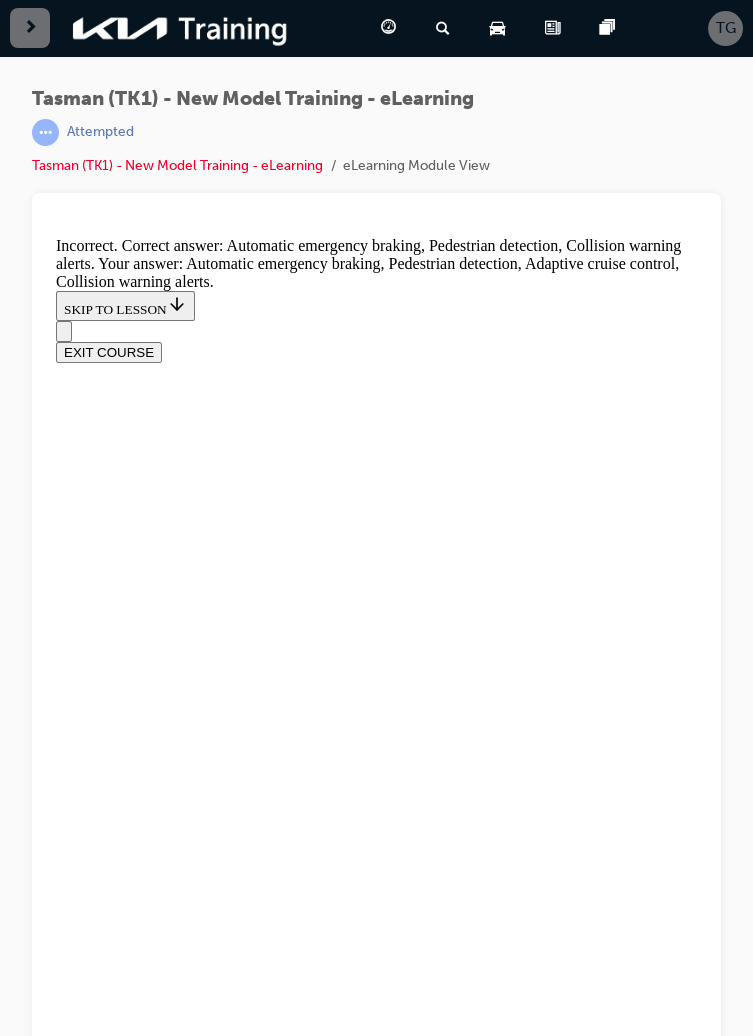 scroll, scrollTop: 91, scrollLeft: 0, axis: vertical 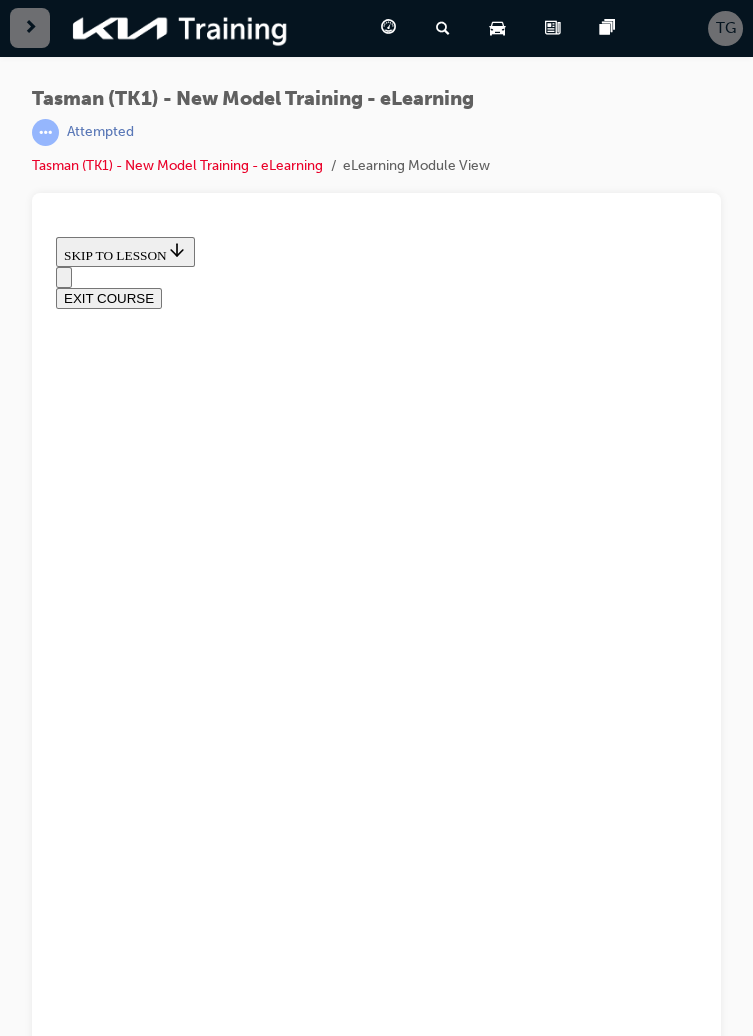 click on "To detect the driver's grip on the steering wheel" at bounding box center [376, 14321] 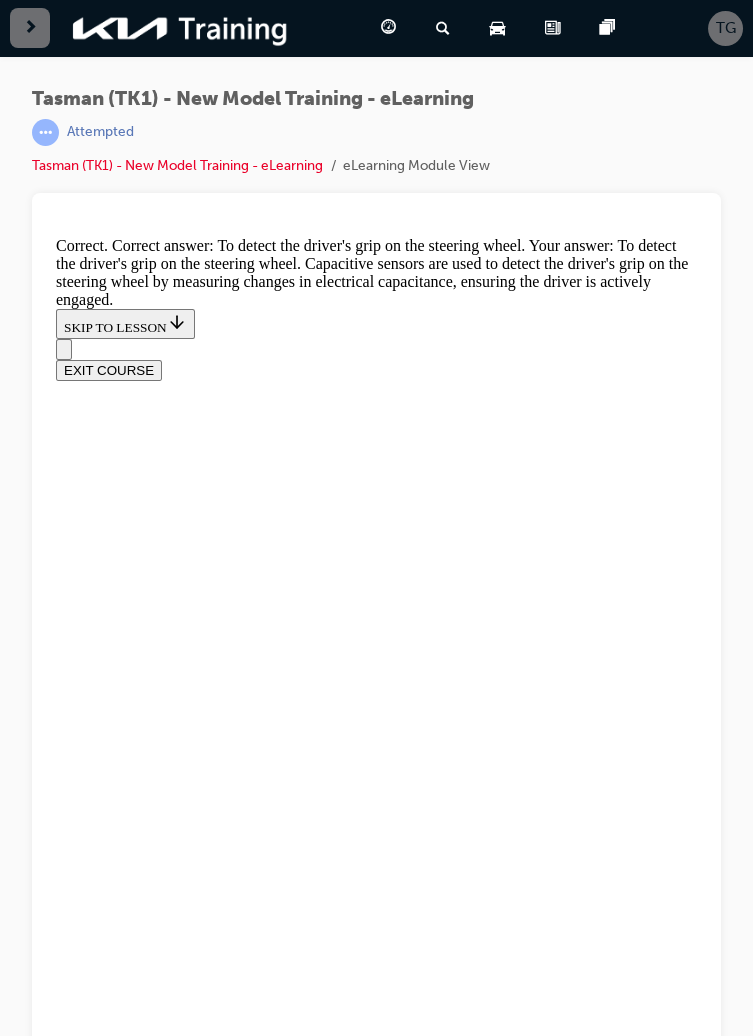 scroll, scrollTop: 171, scrollLeft: 0, axis: vertical 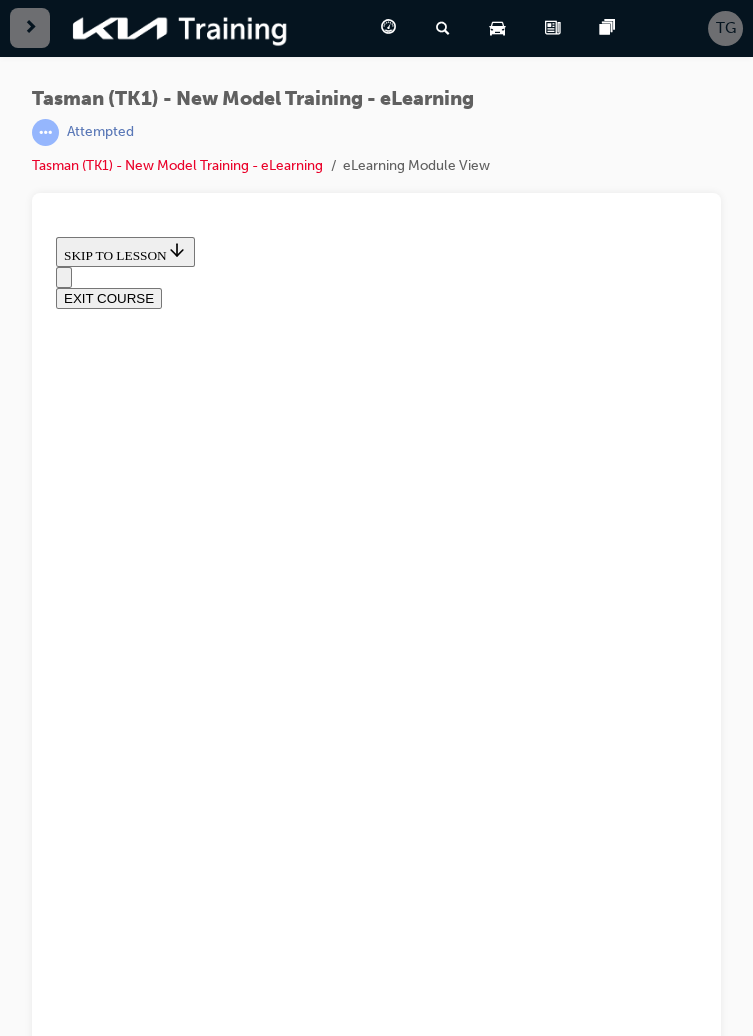 click on "To provide maximum torque for off-road or steep incline conditions" at bounding box center (376, 16522) 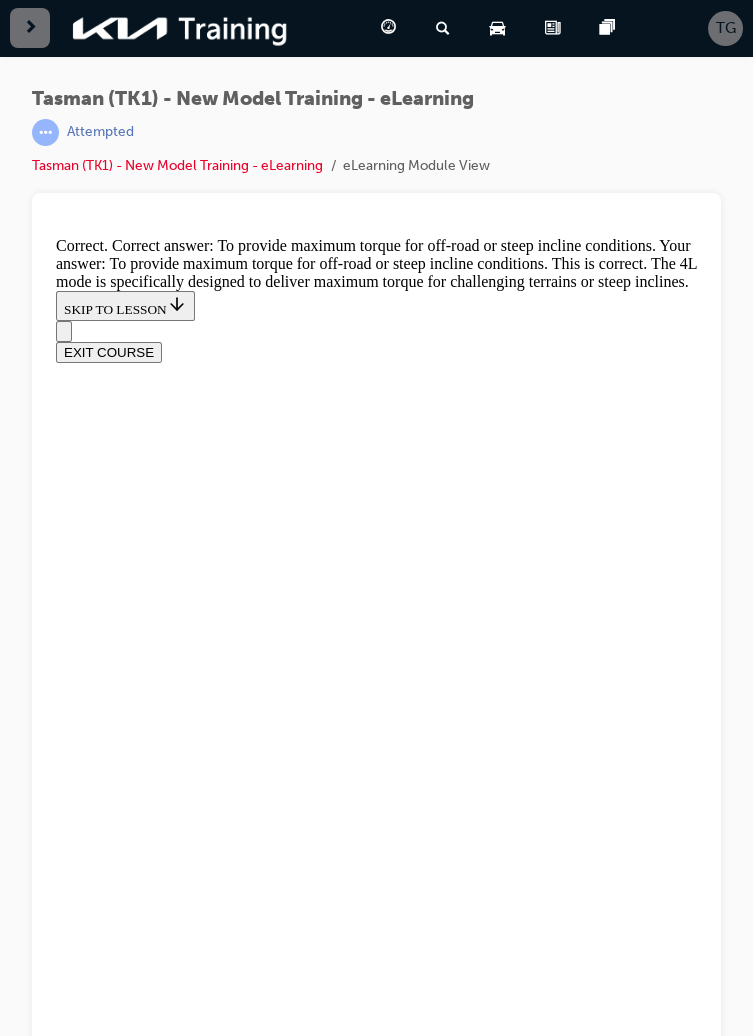 scroll, scrollTop: 149, scrollLeft: 0, axis: vertical 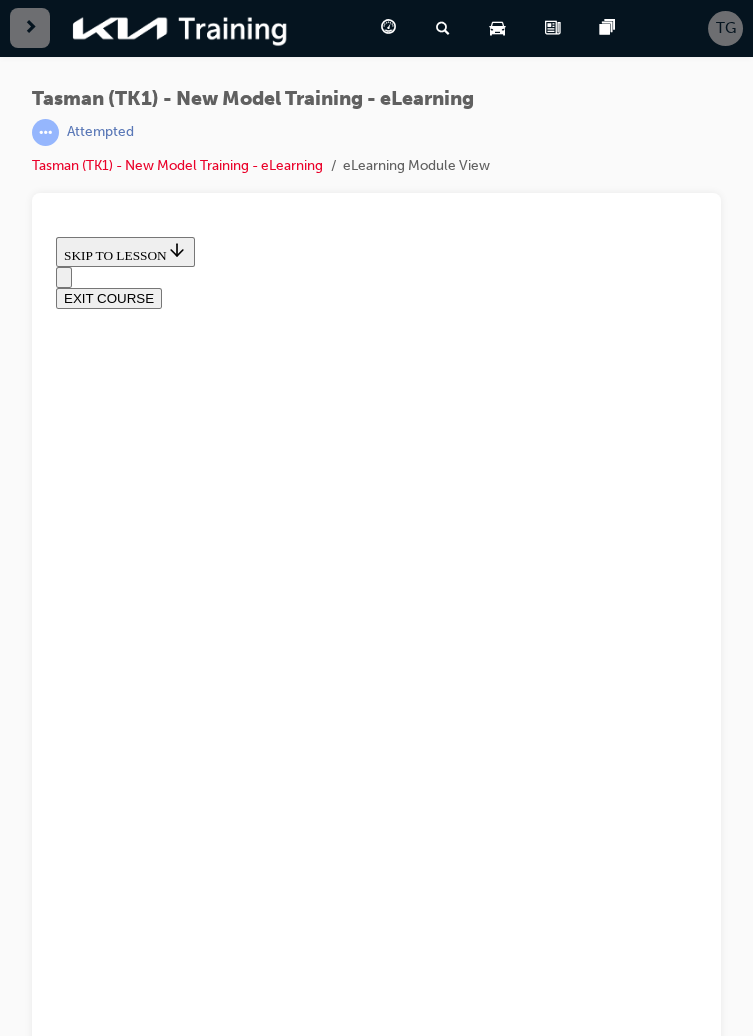 click on "Provides power to two wheels for standard on-road driving." at bounding box center (277, 13357) 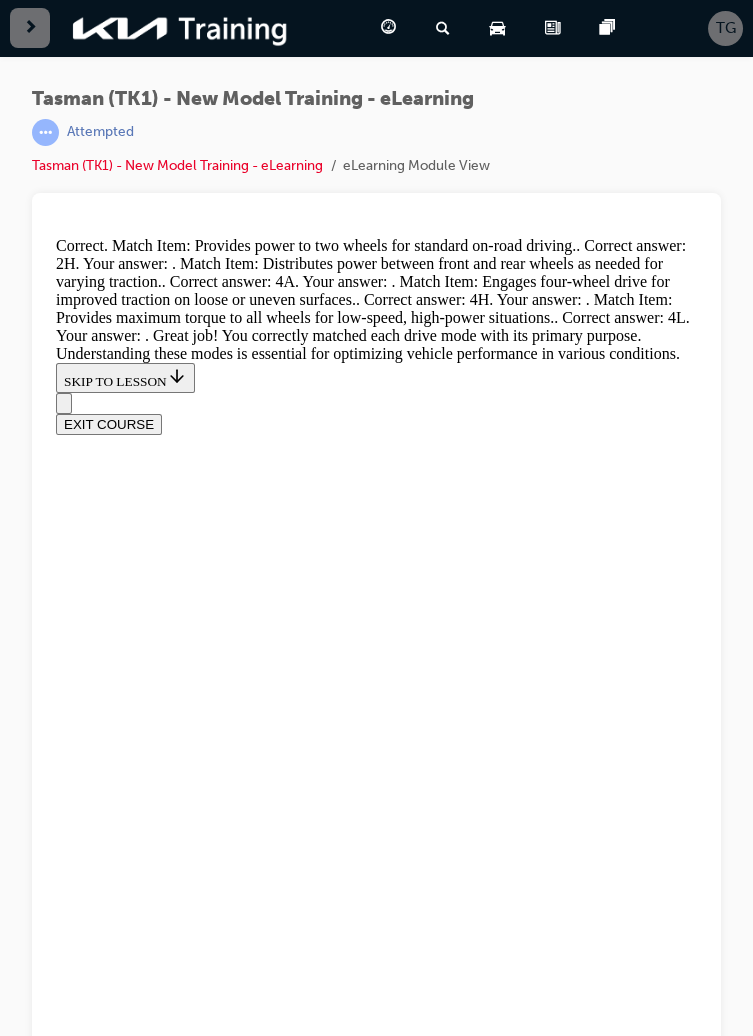 scroll, scrollTop: 412, scrollLeft: 0, axis: vertical 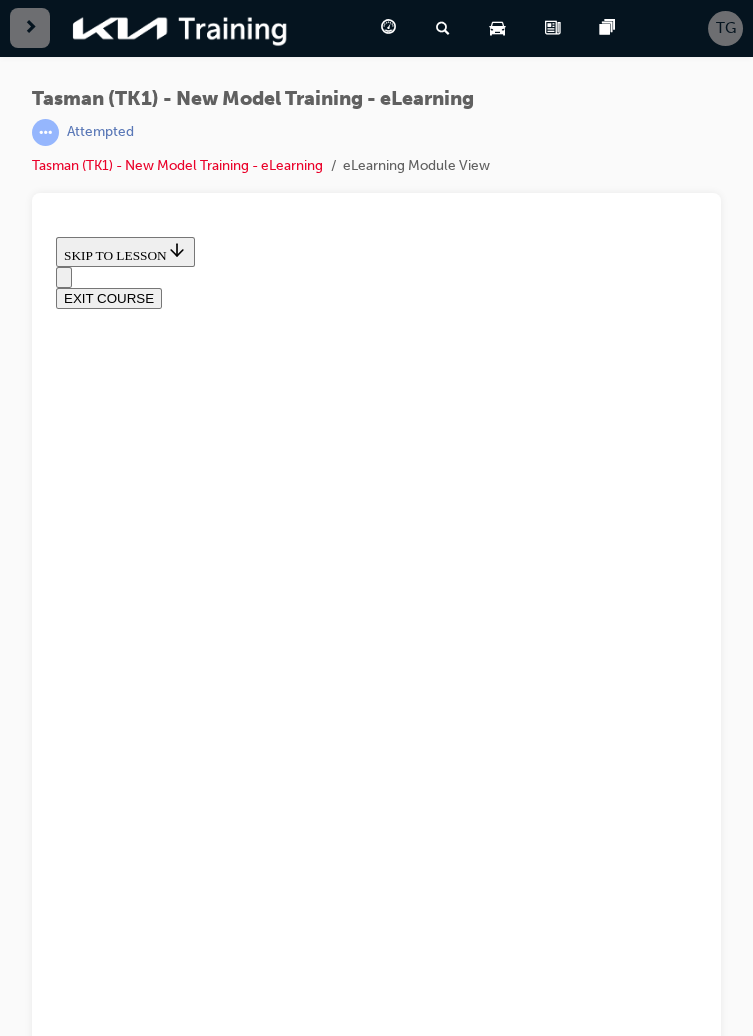 click on "SUBMIT" at bounding box center (89, 10180) 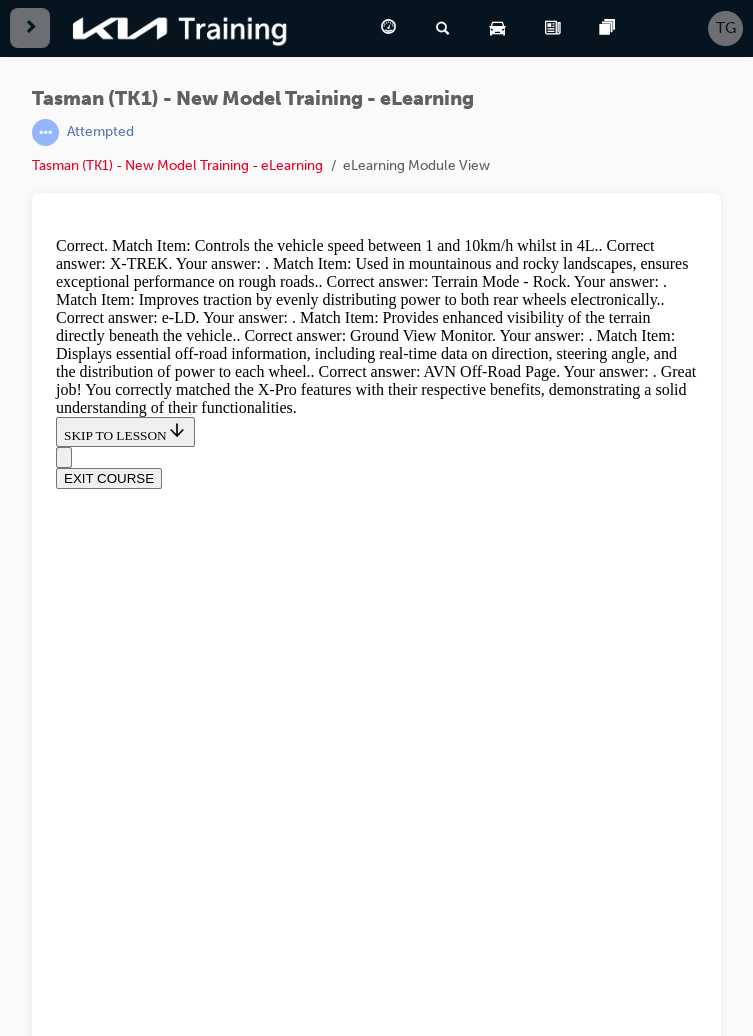 scroll, scrollTop: 821, scrollLeft: 0, axis: vertical 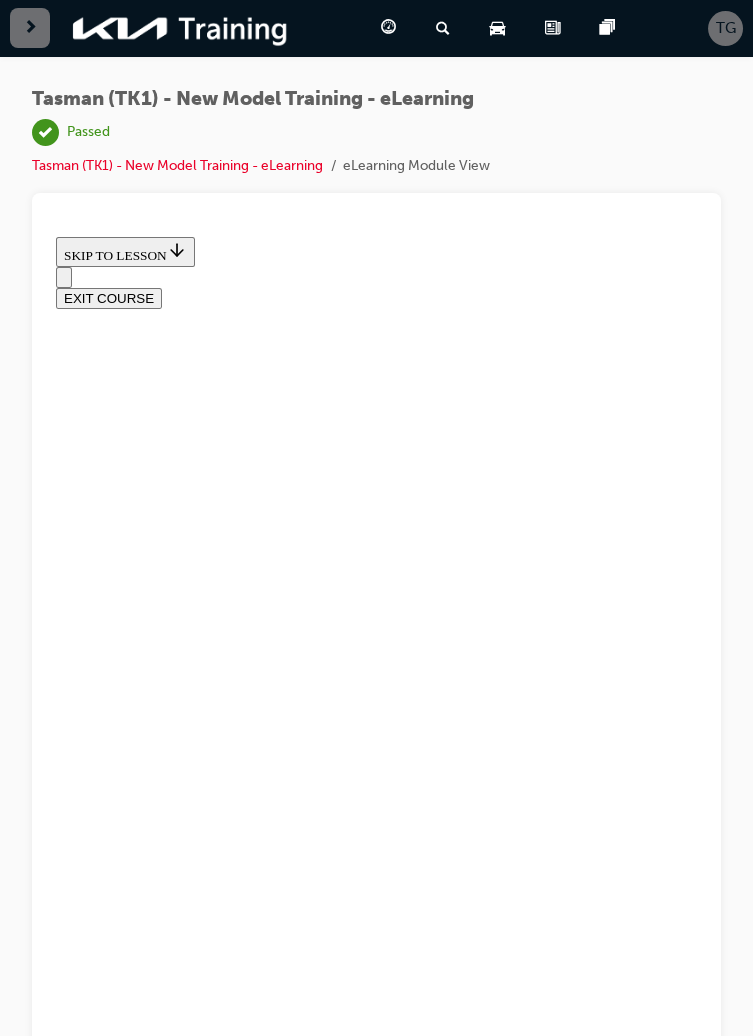 click at bounding box center (144, 9881) 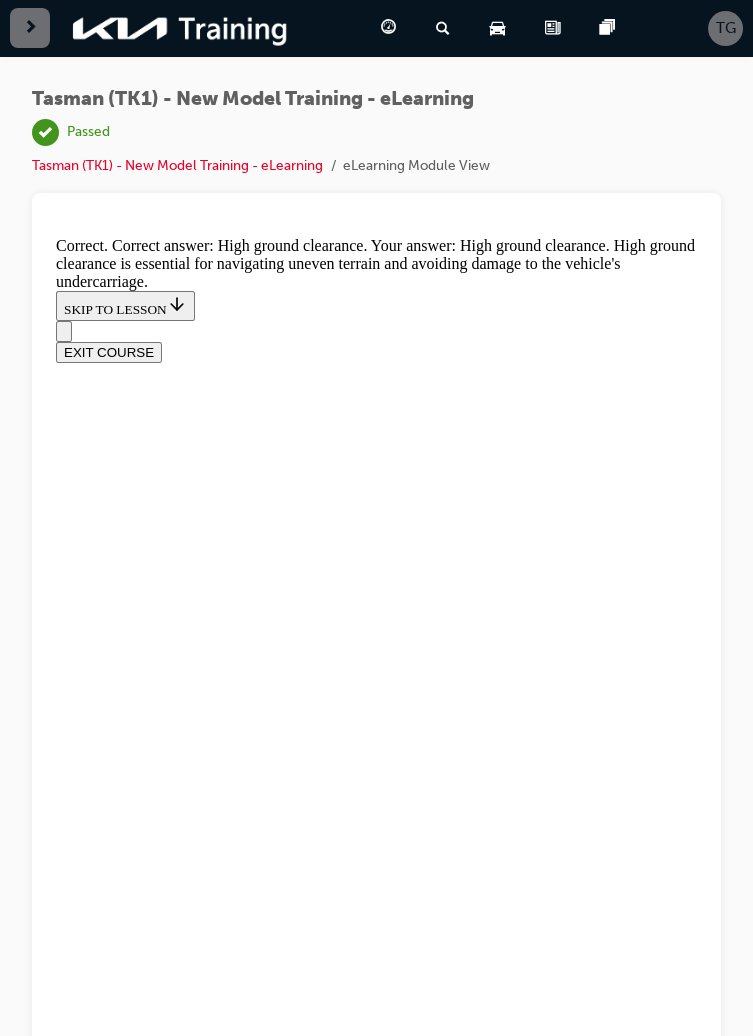 scroll, scrollTop: 147, scrollLeft: 0, axis: vertical 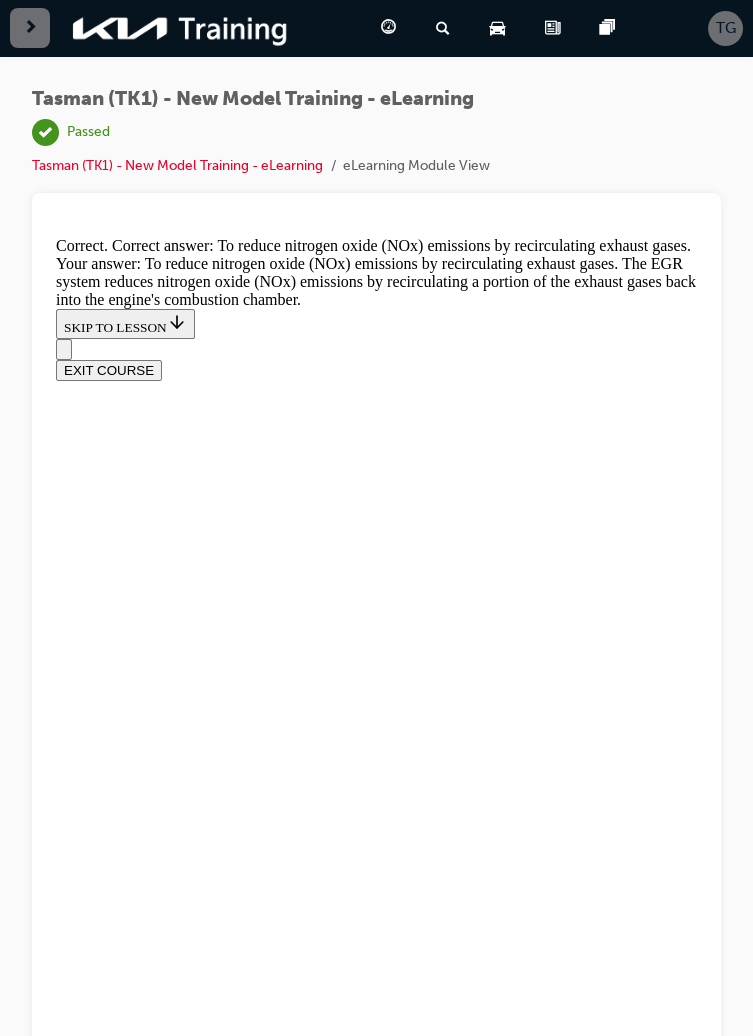 click on "NEXT" at bounding box center [82, 18057] 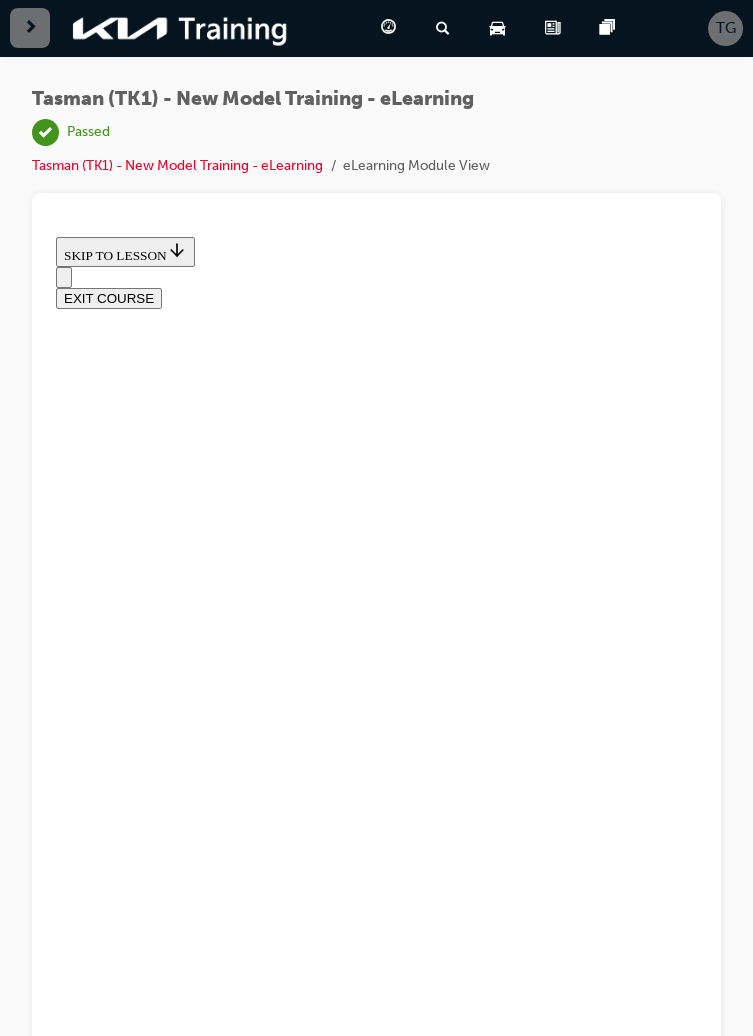 scroll, scrollTop: 69, scrollLeft: 0, axis: vertical 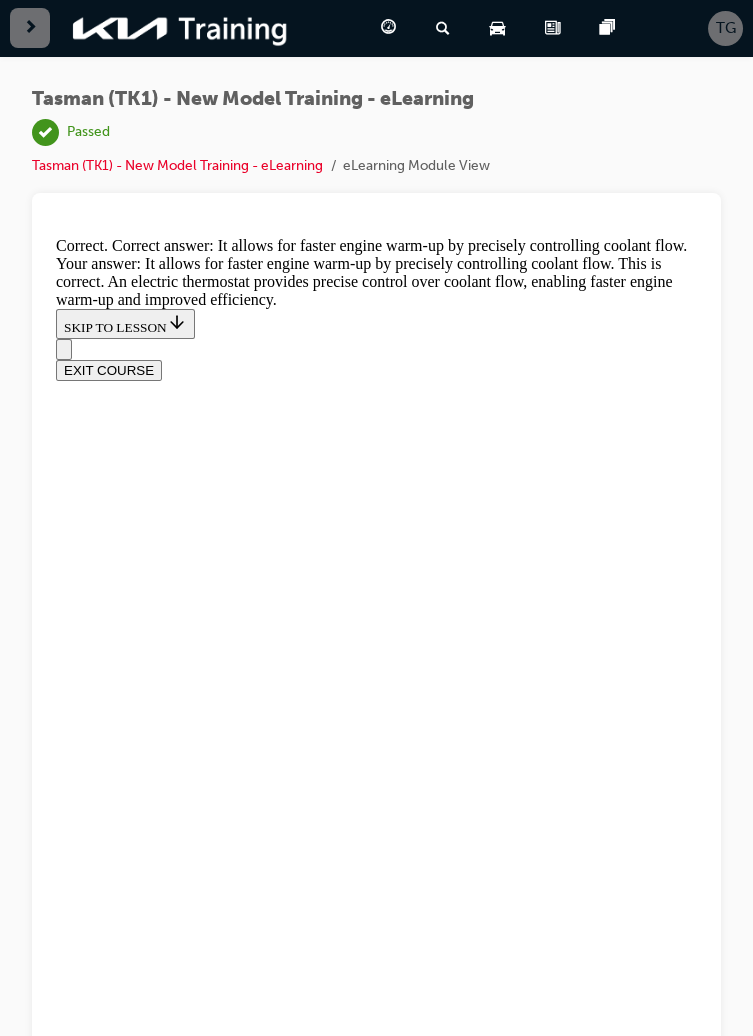 click on "NEXT" at bounding box center (82, 18057) 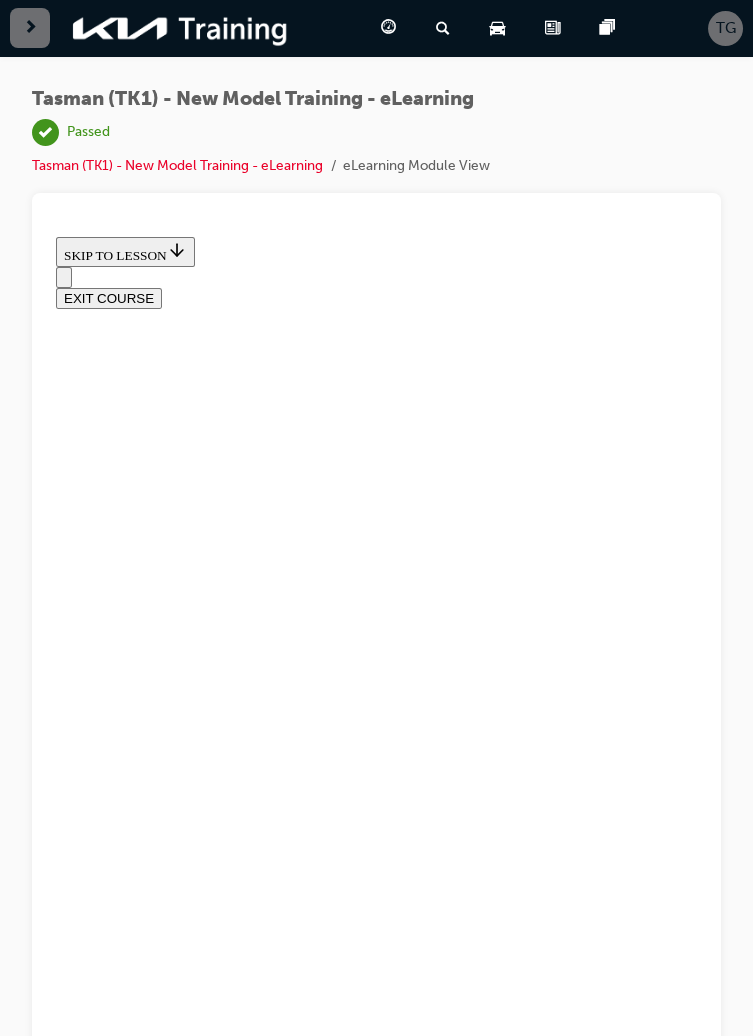 scroll, scrollTop: 69, scrollLeft: 0, axis: vertical 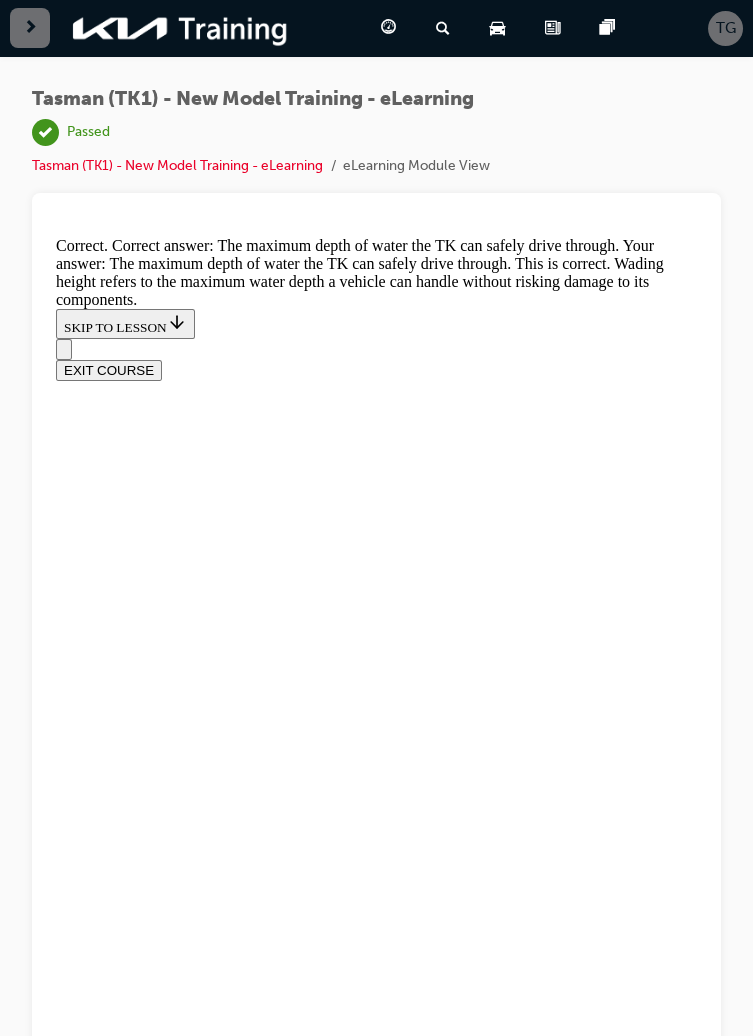 click on "NEXT" at bounding box center (82, 18057) 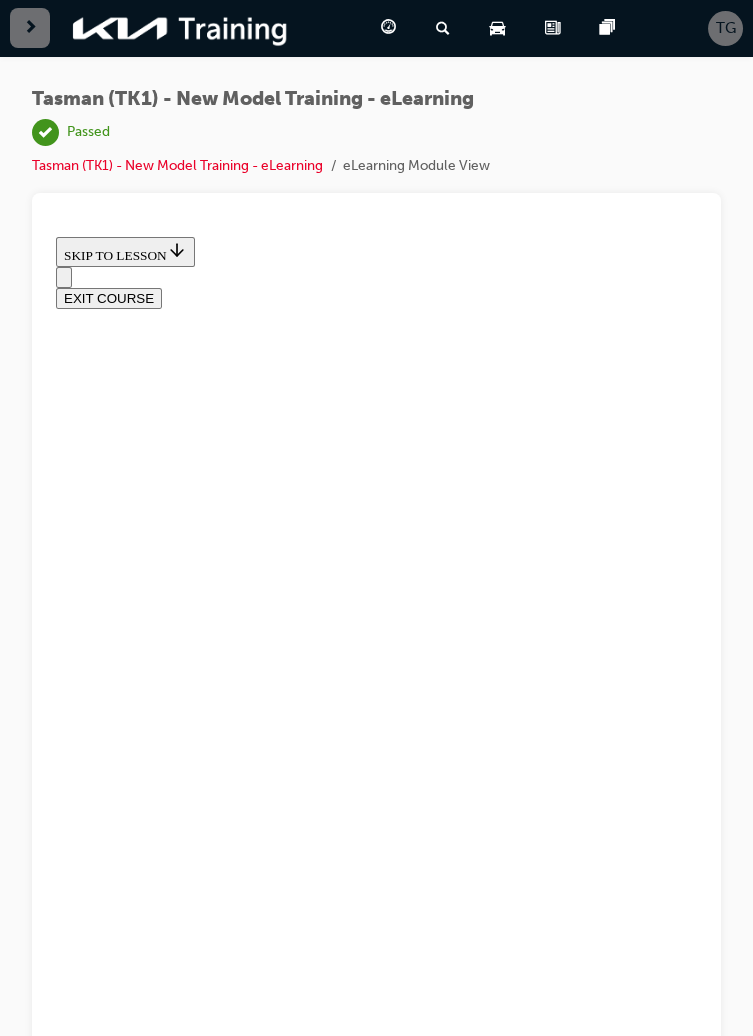 scroll, scrollTop: 69, scrollLeft: 0, axis: vertical 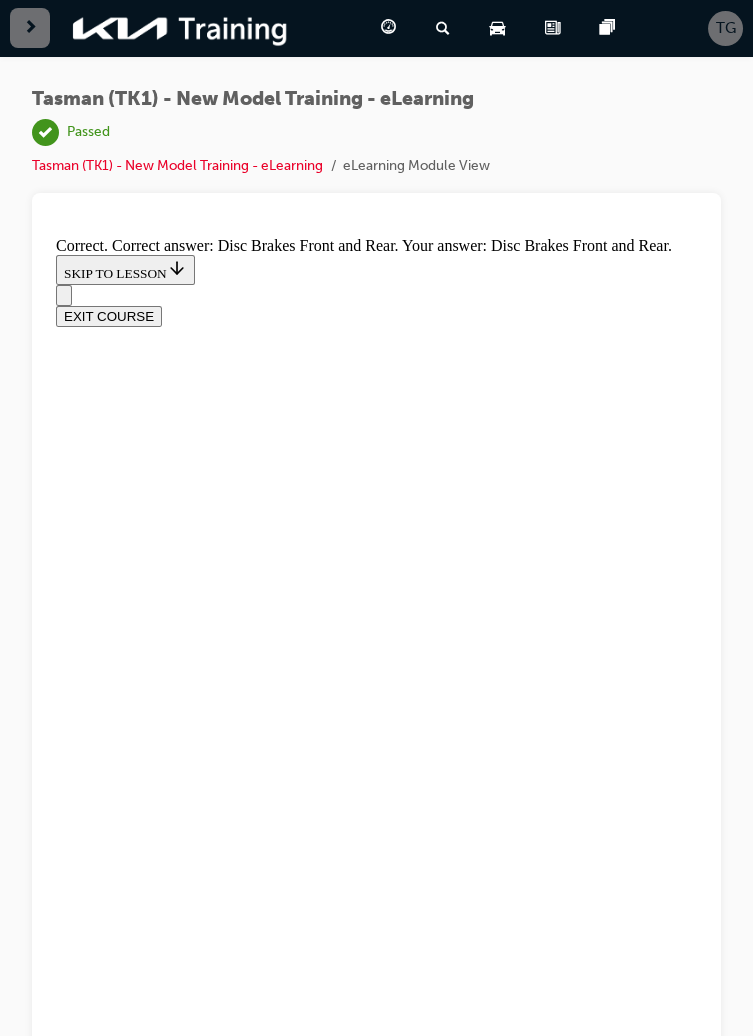 click on "NEXT" at bounding box center [82, 18007] 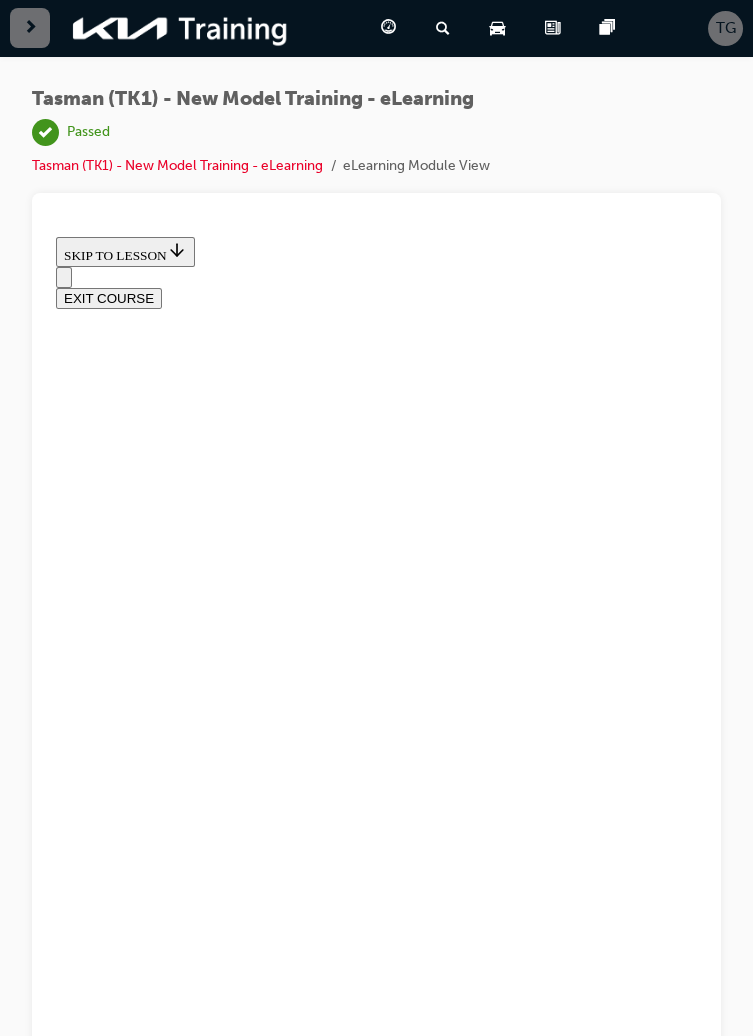 click on "To synchronize the braking of the trailer with the towing vehicle" at bounding box center (376, 15349) 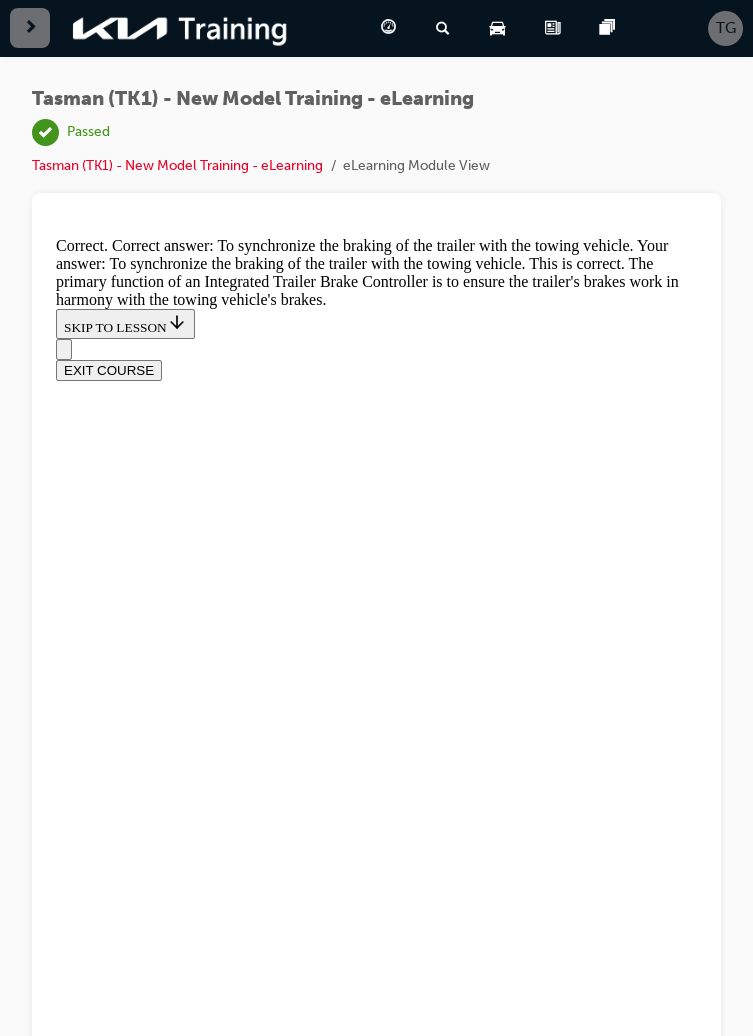 scroll, scrollTop: 171, scrollLeft: 0, axis: vertical 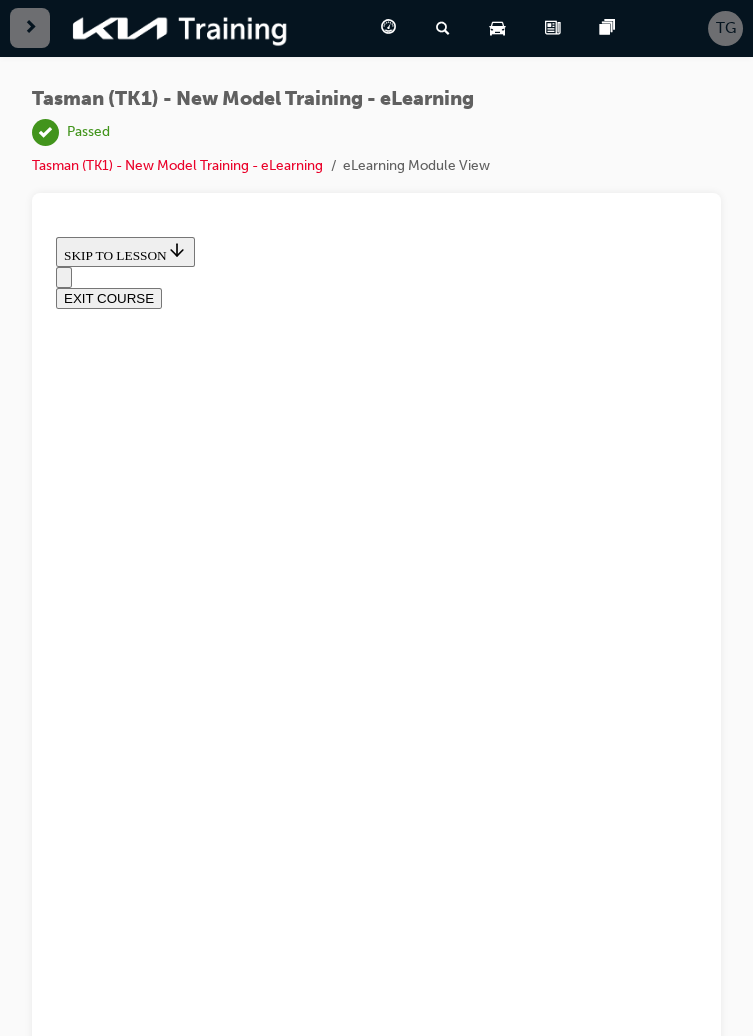 click on "Automatic emergency braking" at bounding box center (396, 13220) 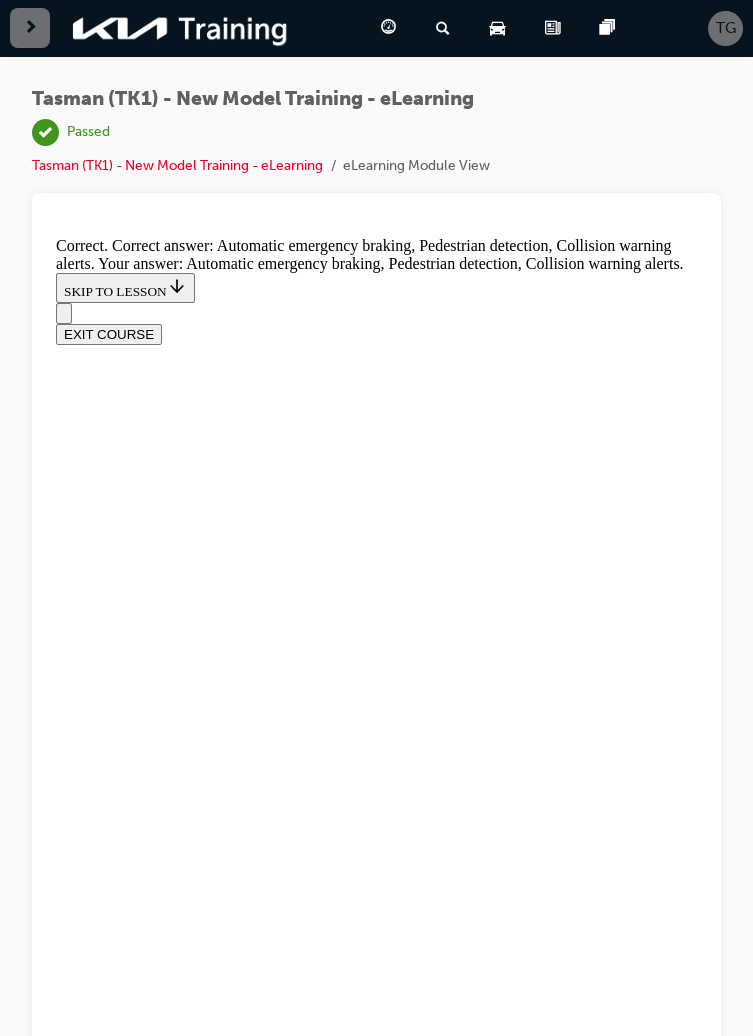 scroll, scrollTop: 91, scrollLeft: 0, axis: vertical 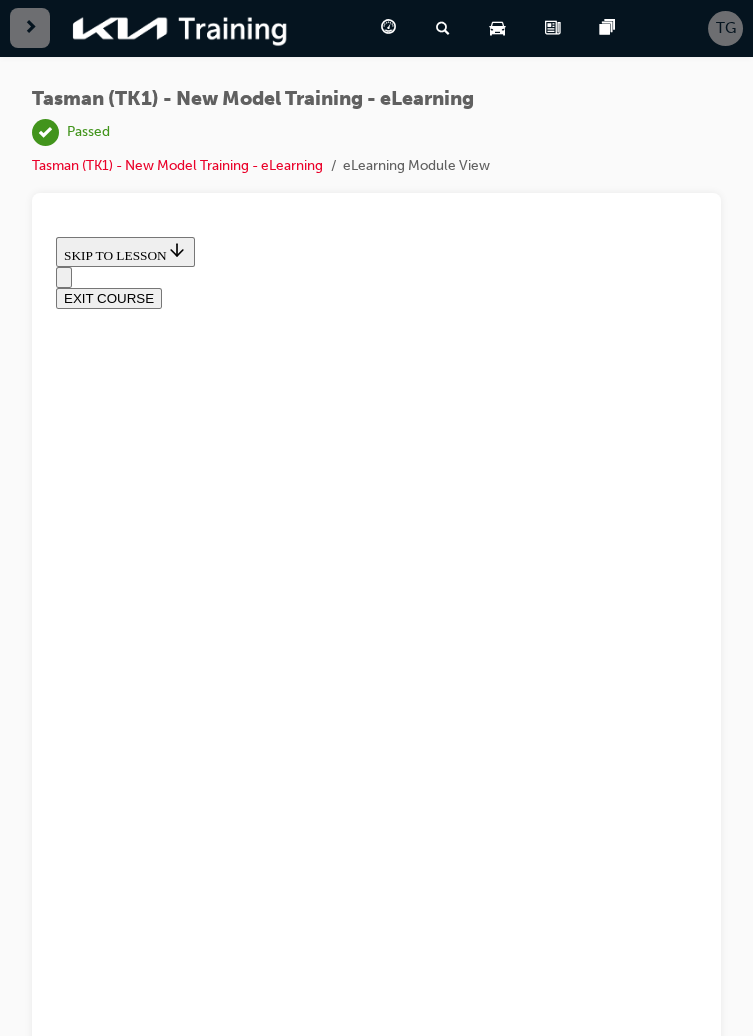 click on "To detect the driver's grip on the steering wheel" at bounding box center [376, 14347] 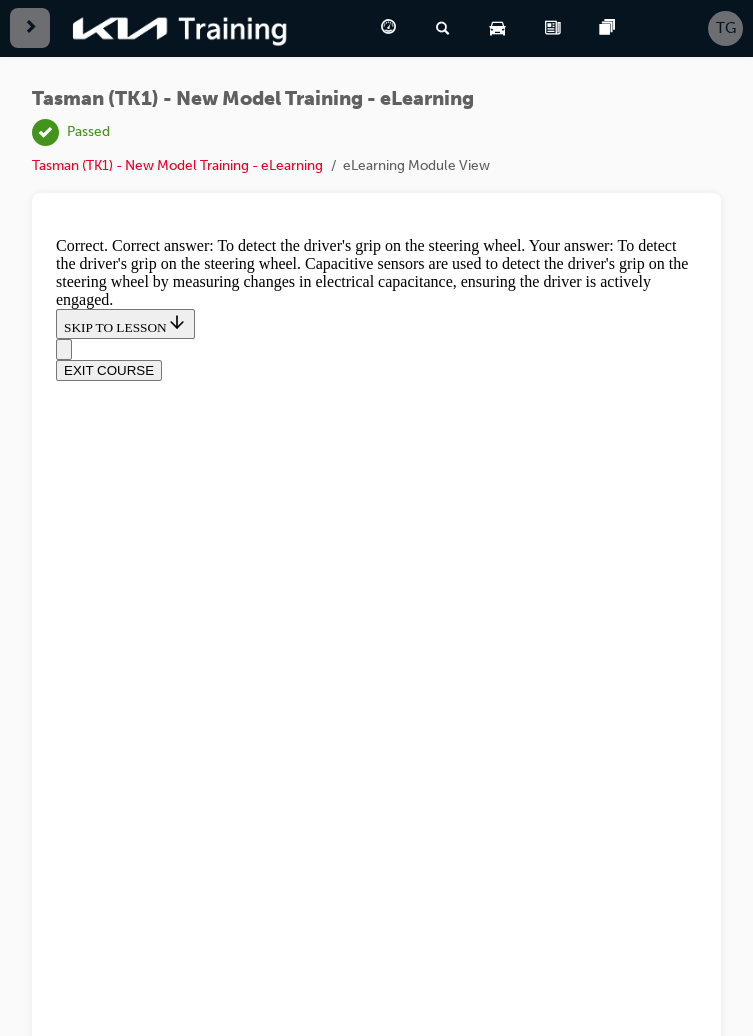 scroll, scrollTop: 171, scrollLeft: 0, axis: vertical 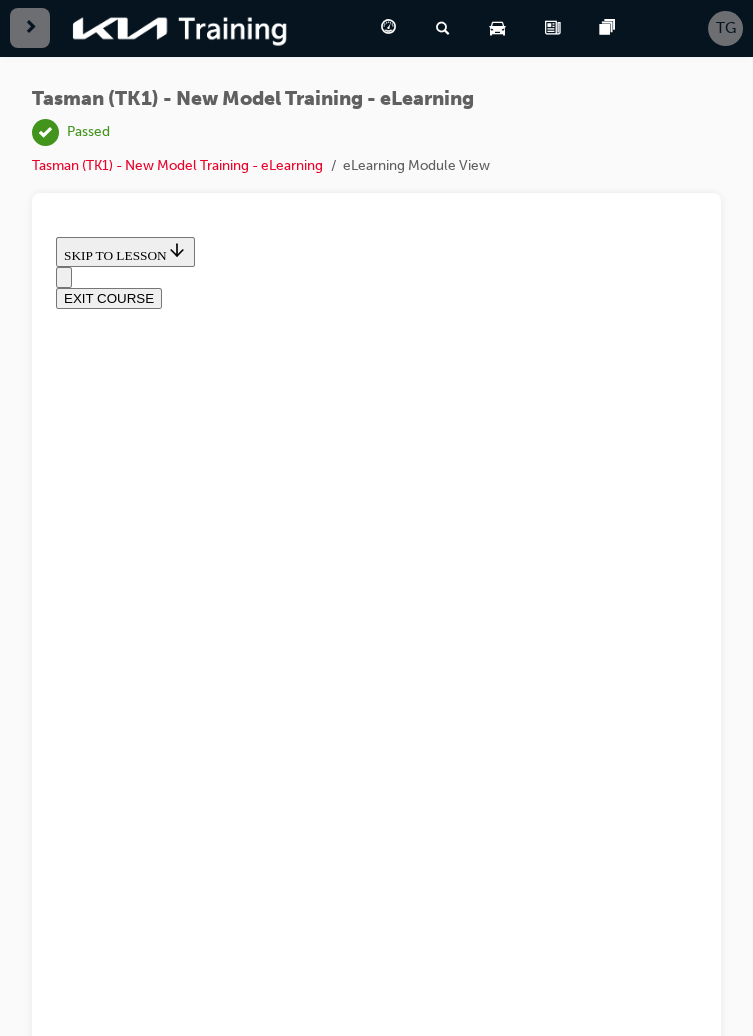 click on "To provide maximum torque for off-road or steep incline conditions" at bounding box center [376, 16548] 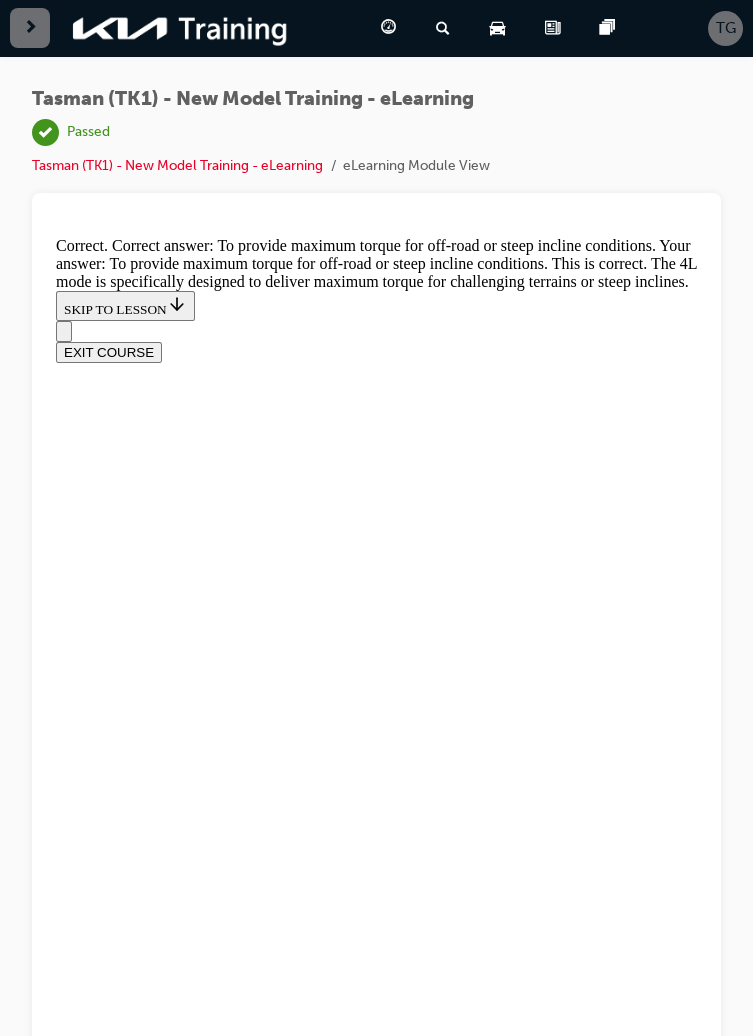 scroll, scrollTop: 149, scrollLeft: 0, axis: vertical 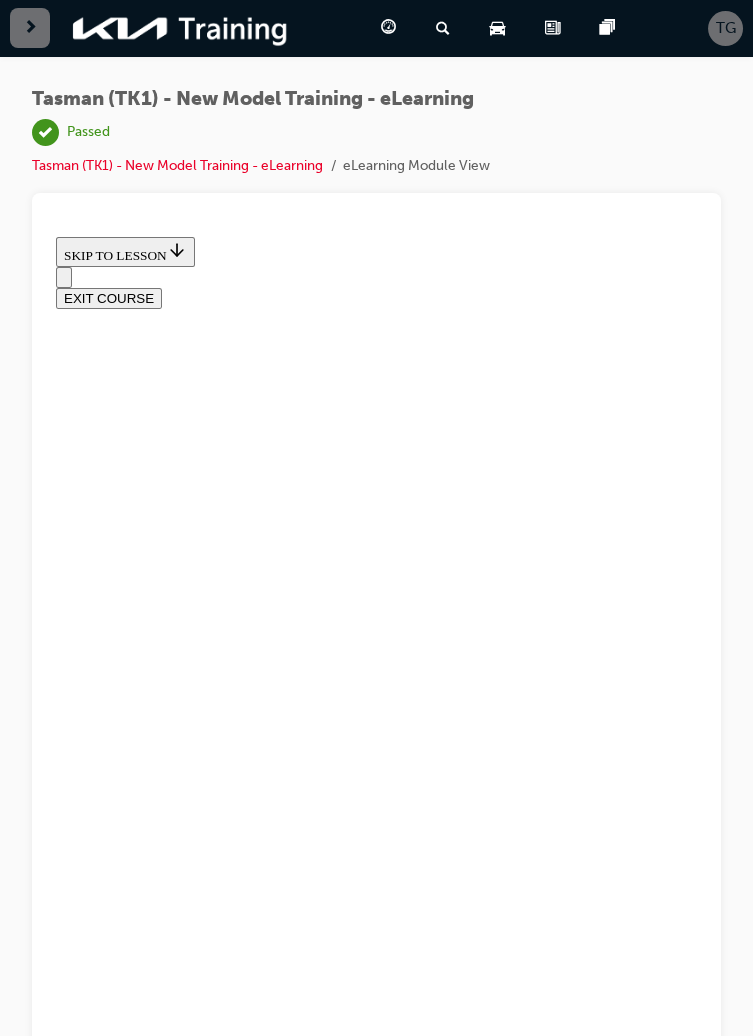 click on "Provides power to two wheels for standard on-road driving." at bounding box center [277, 13383] 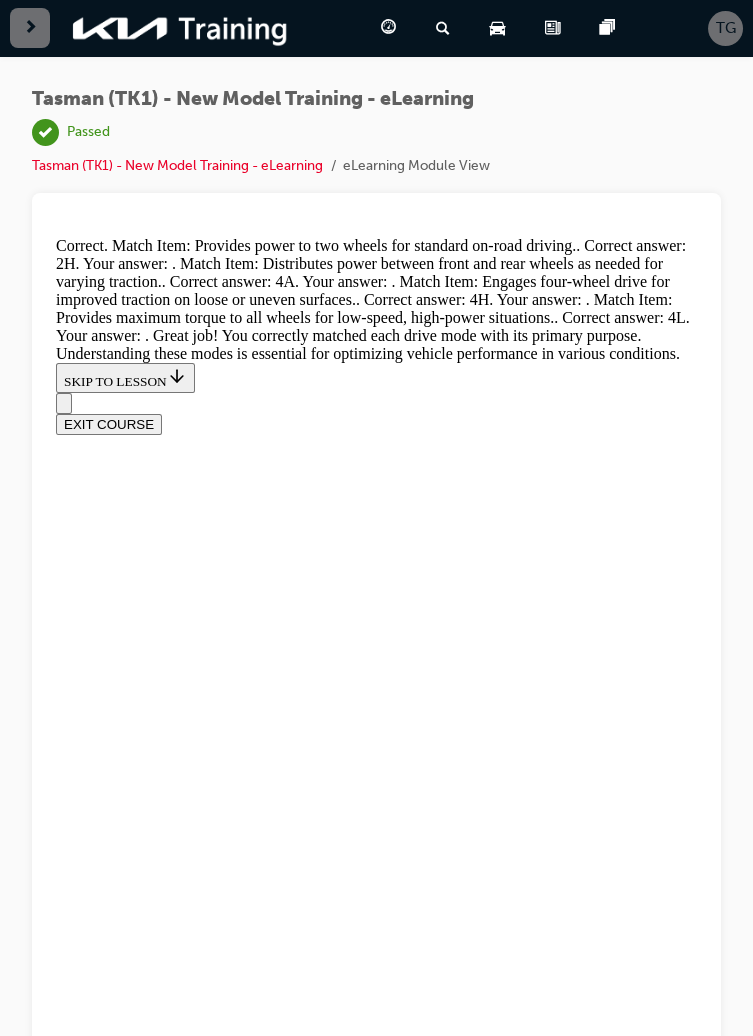 scroll, scrollTop: 412, scrollLeft: 0, axis: vertical 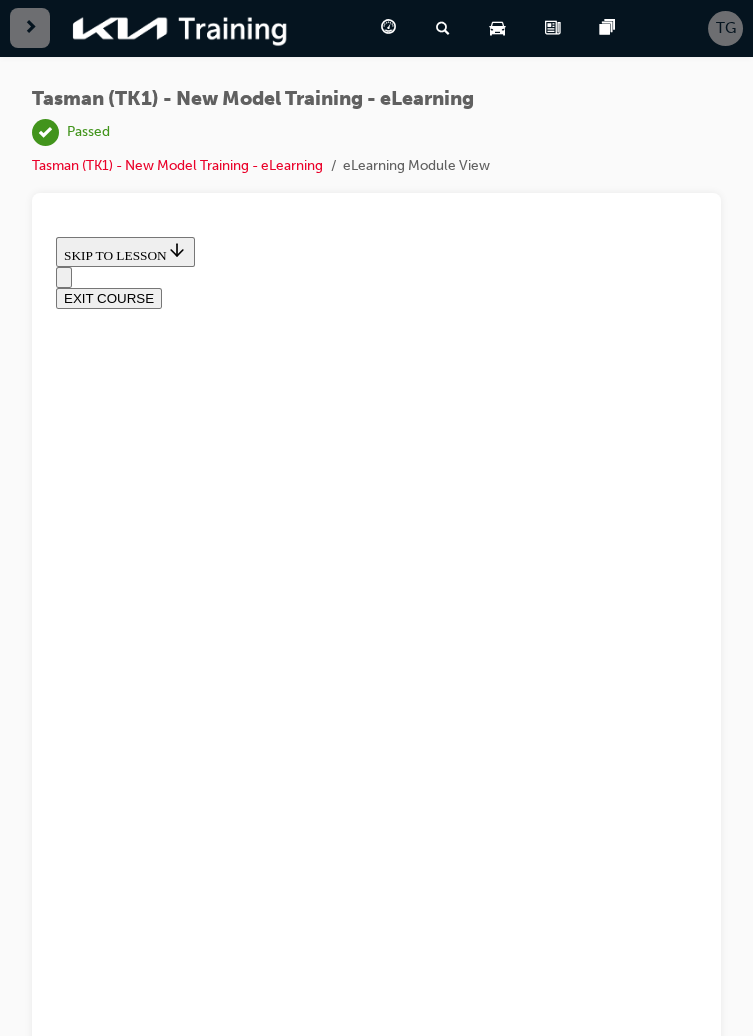 click on "SUBMIT" at bounding box center (89, 10206) 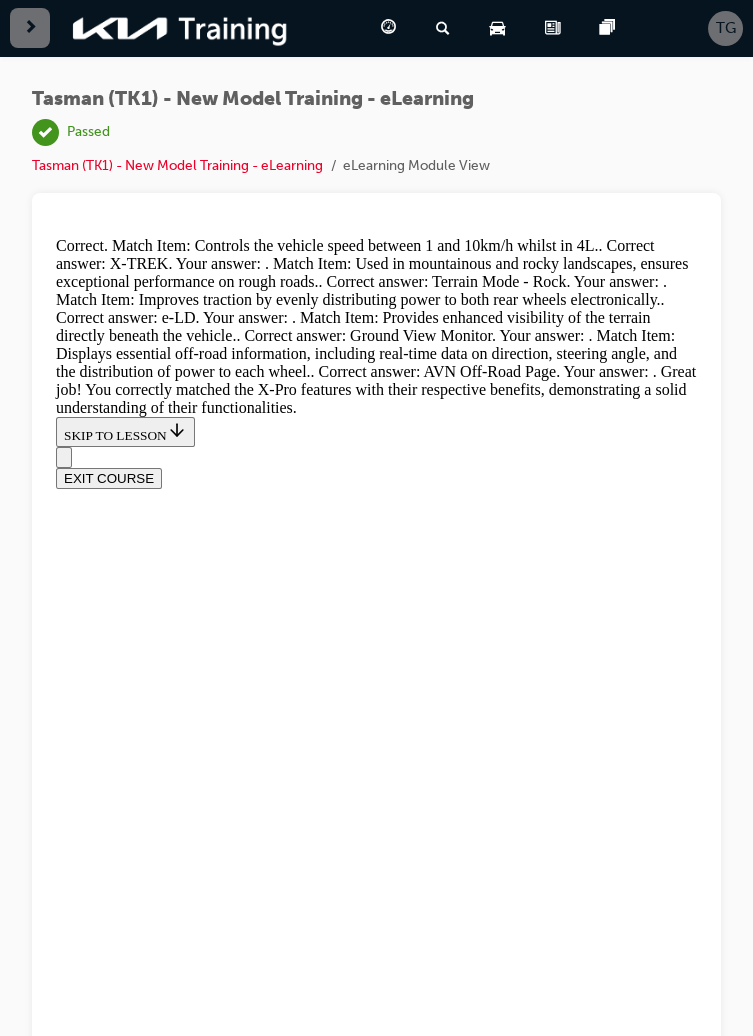 scroll, scrollTop: 821, scrollLeft: 0, axis: vertical 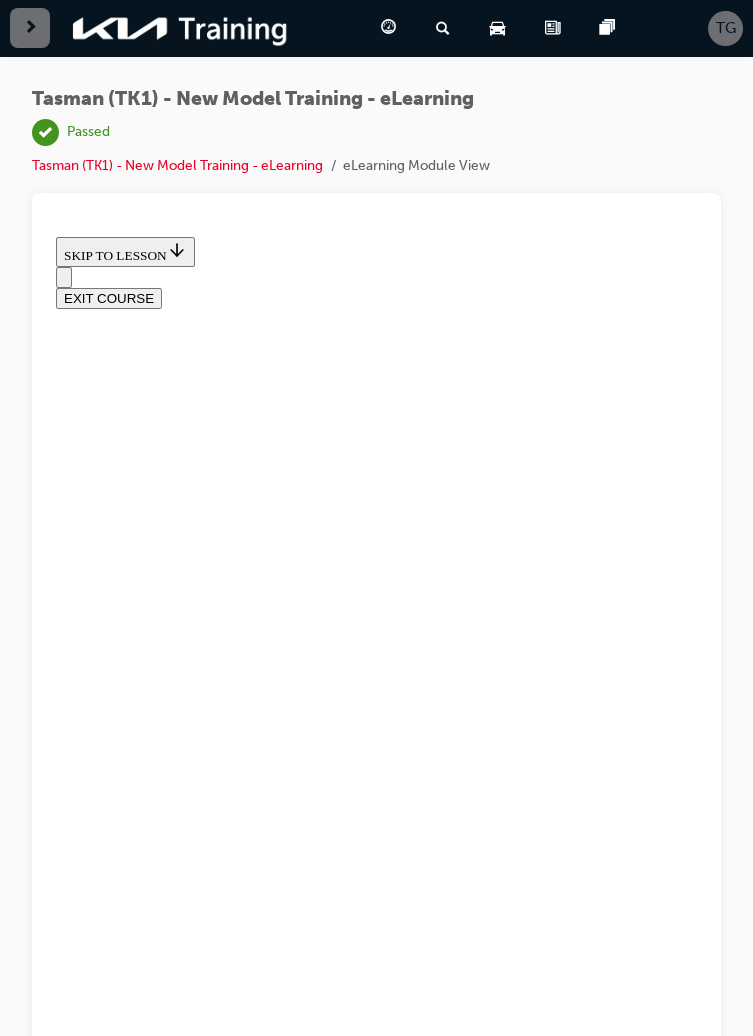 click on "EXIT COURSE" at bounding box center (109, 298) 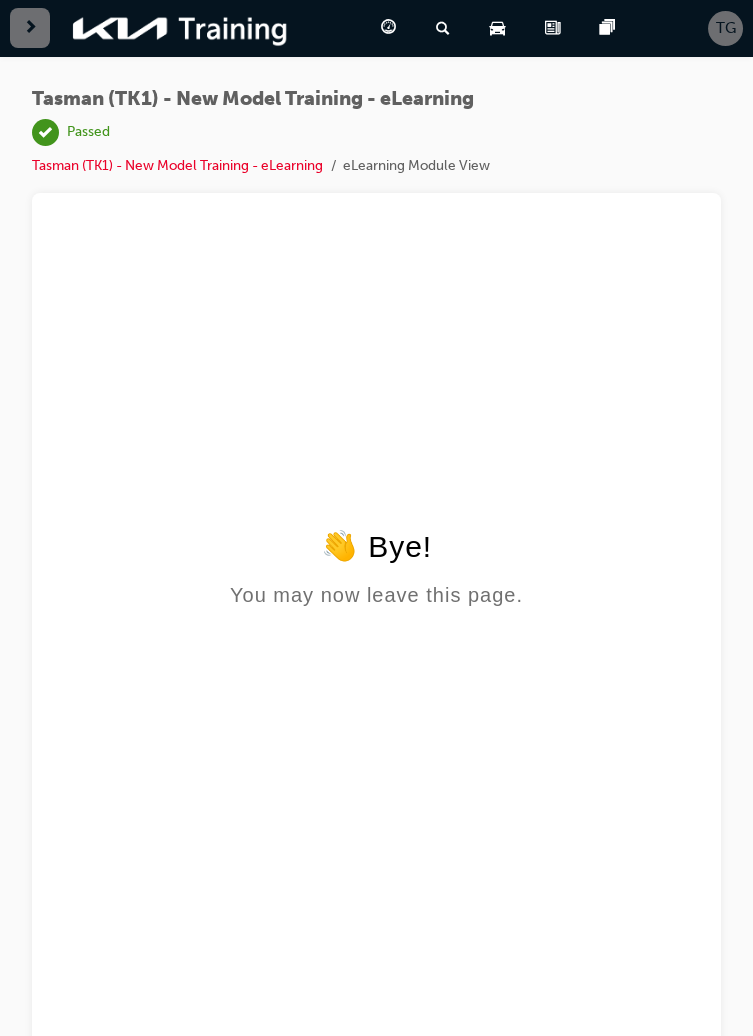 scroll, scrollTop: 0, scrollLeft: 0, axis: both 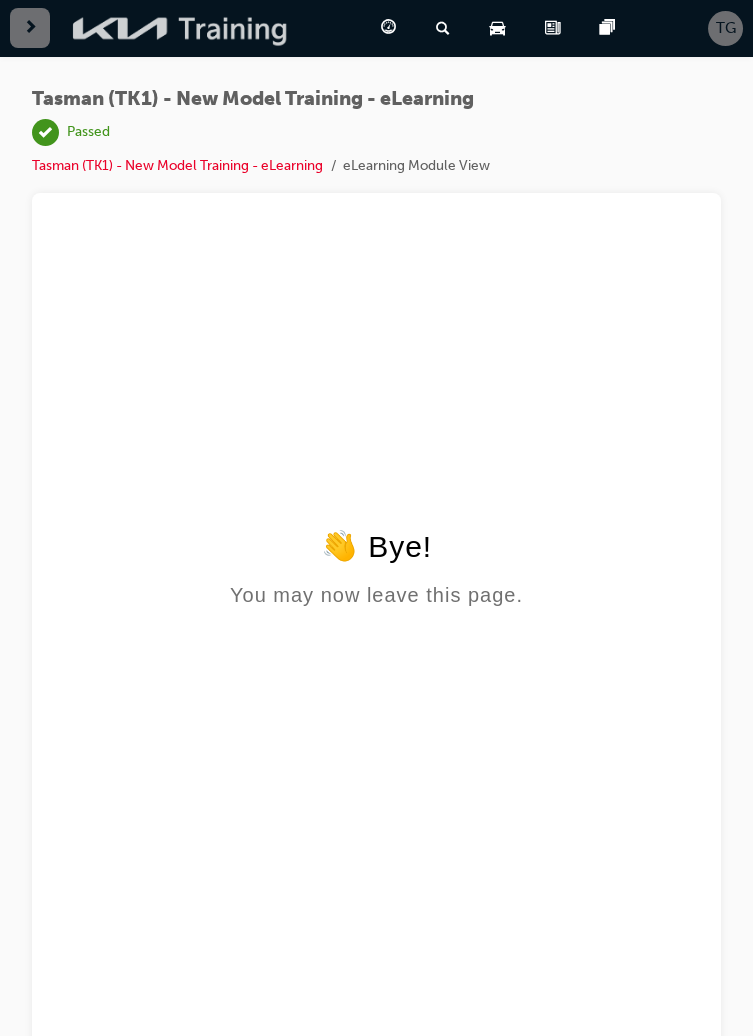 click at bounding box center (181, 28) 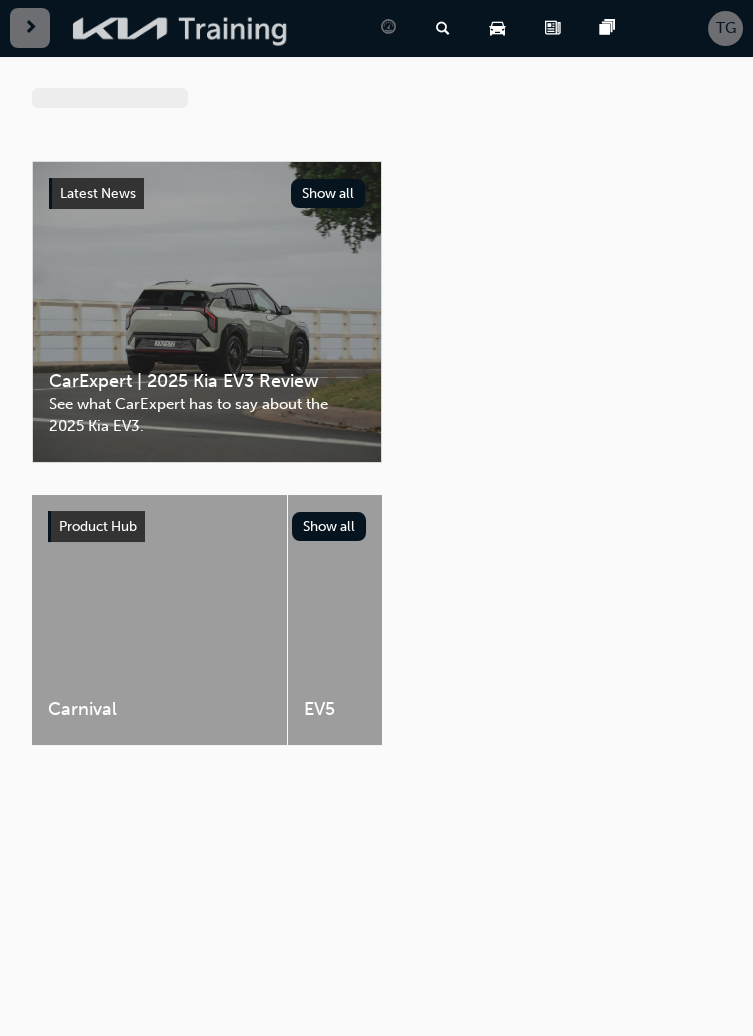 click at bounding box center (181, 28) 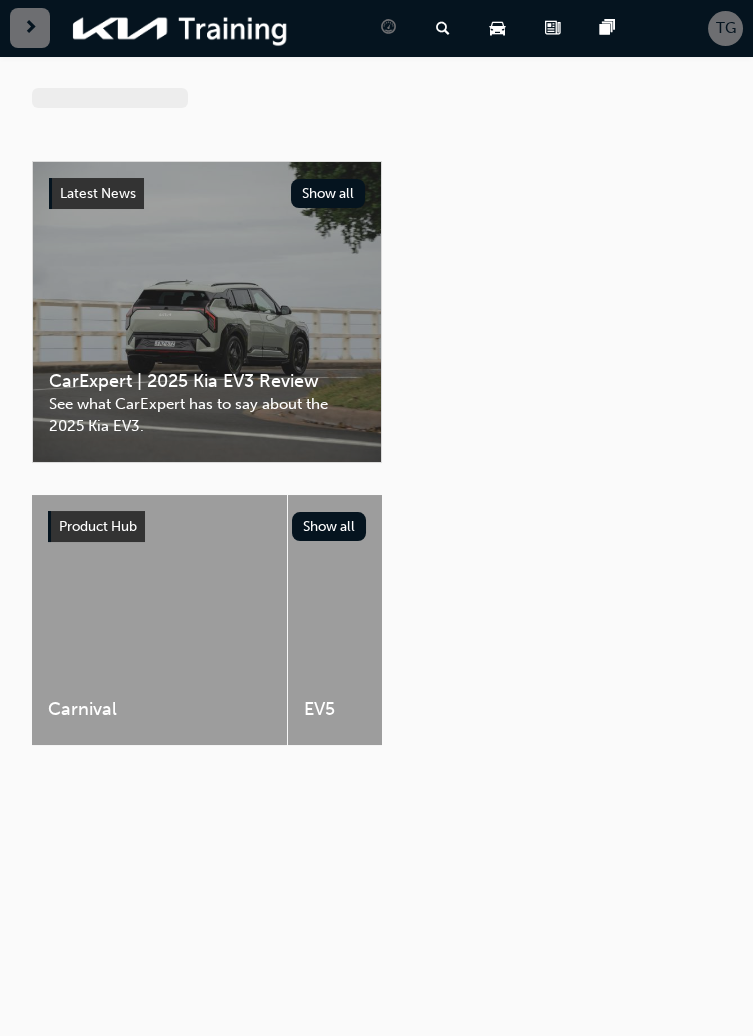 click at bounding box center [497, 28] 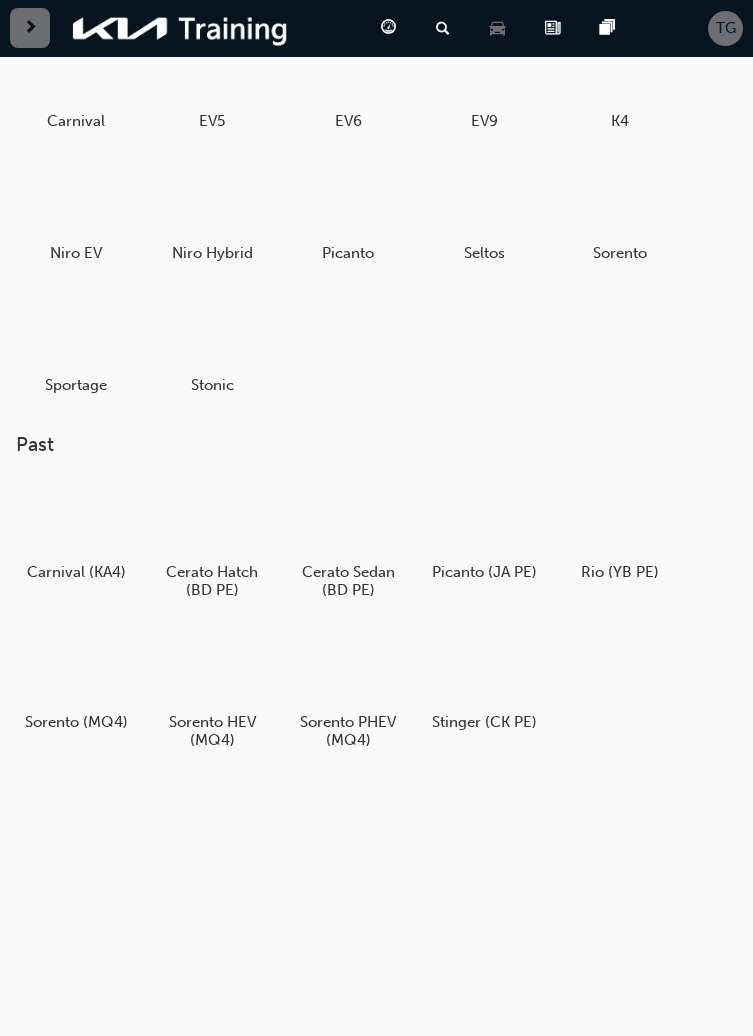 scroll, scrollTop: 258, scrollLeft: 0, axis: vertical 